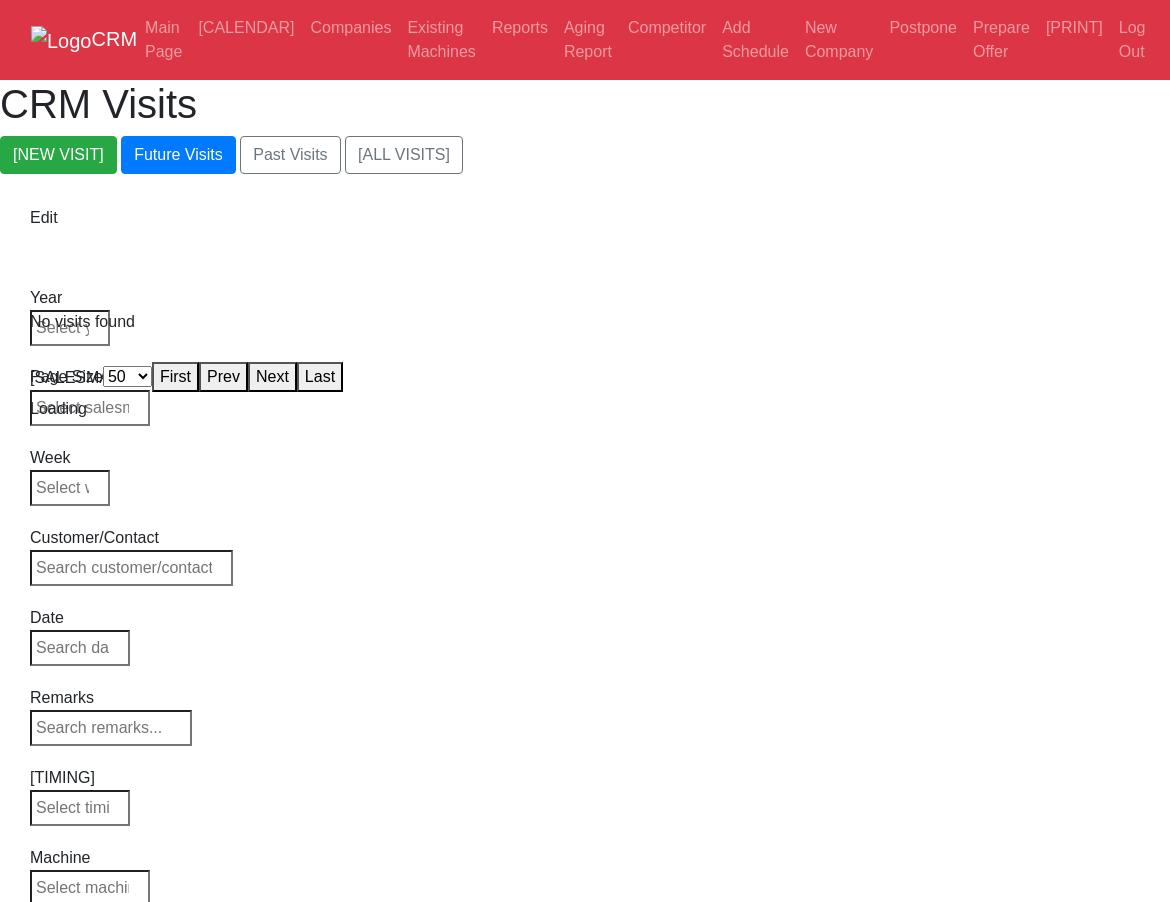select on "50" 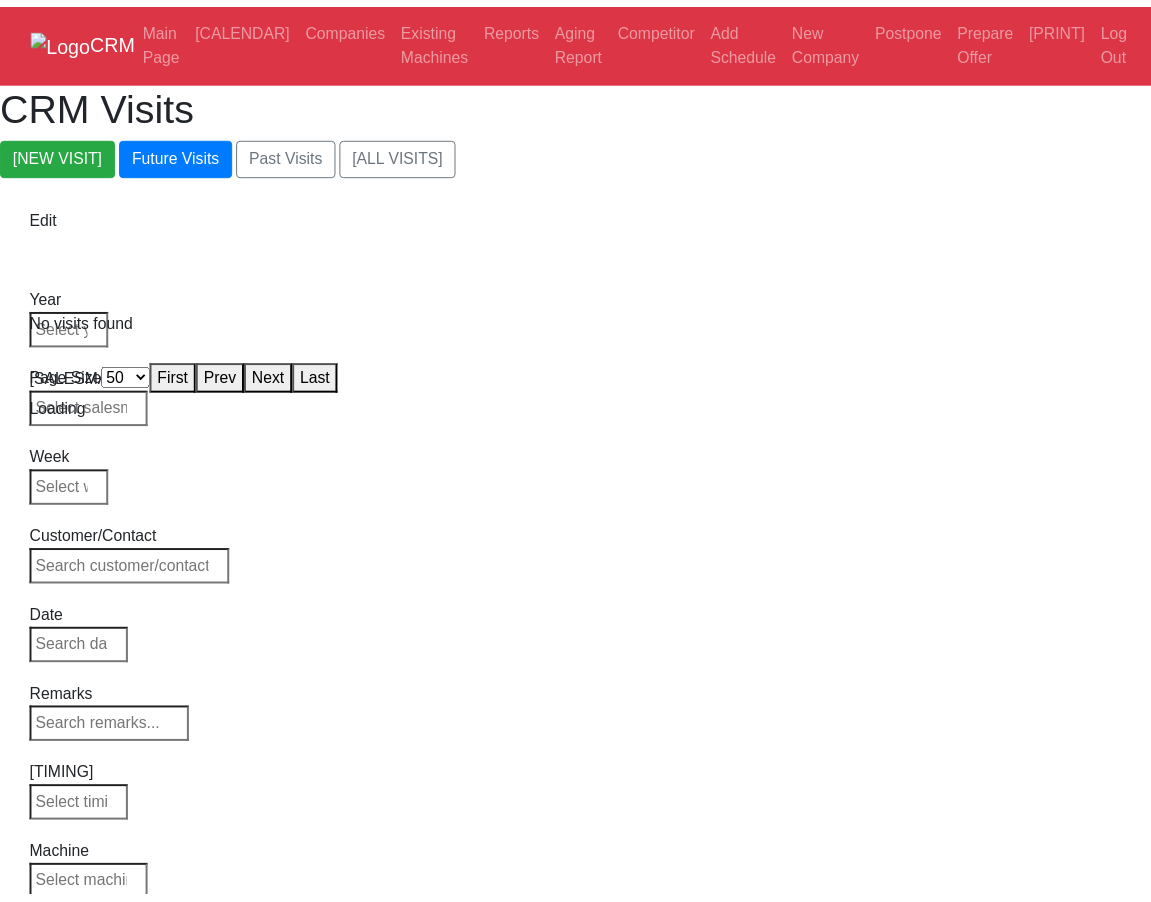 scroll, scrollTop: 0, scrollLeft: 0, axis: both 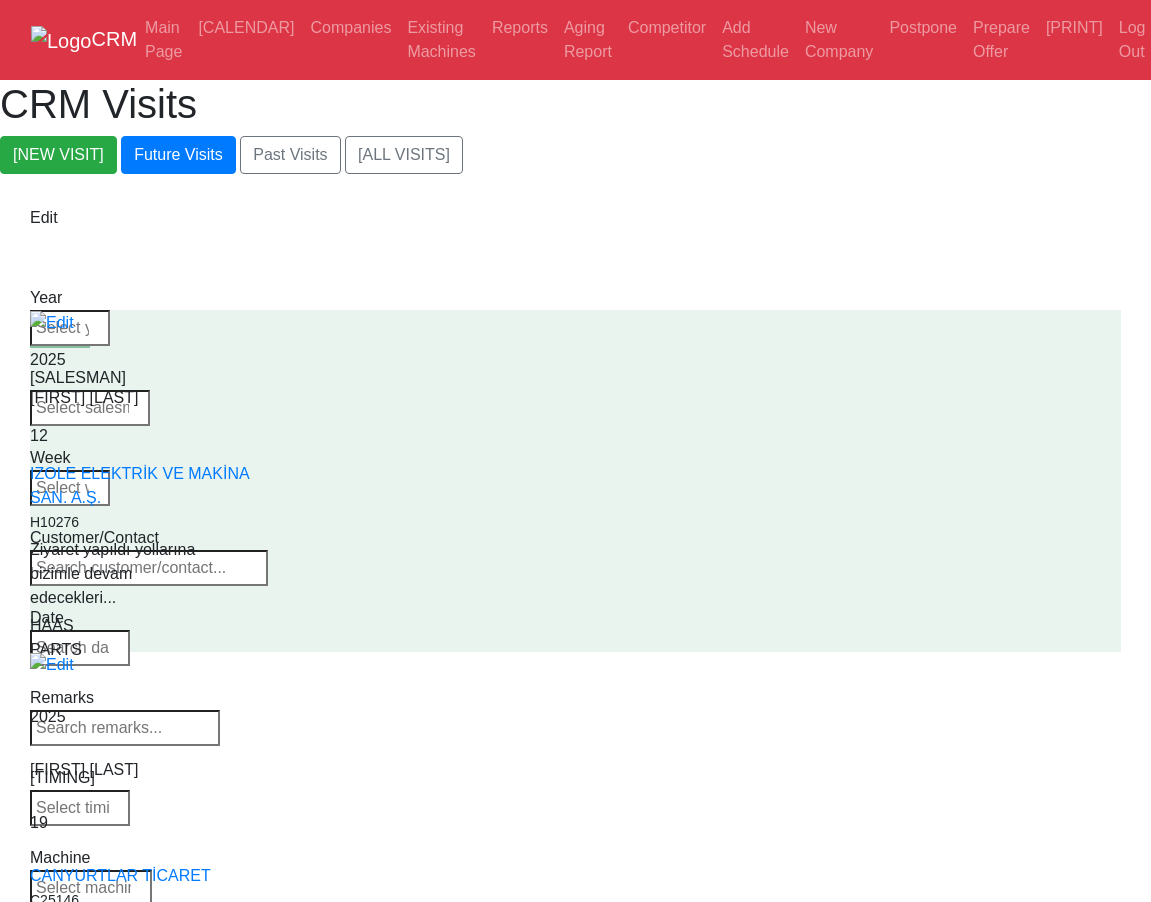 click at bounding box center [91, 888] 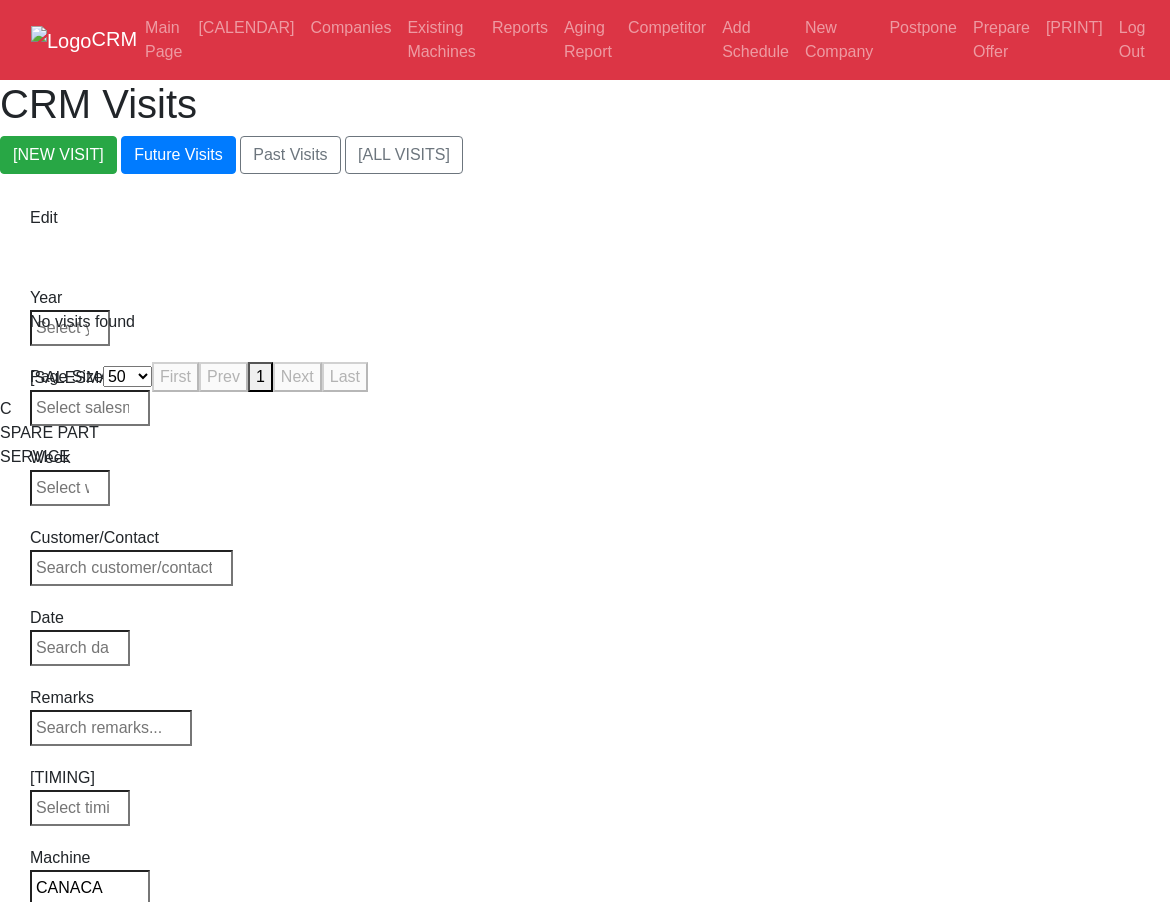 click at bounding box center (72, 968) 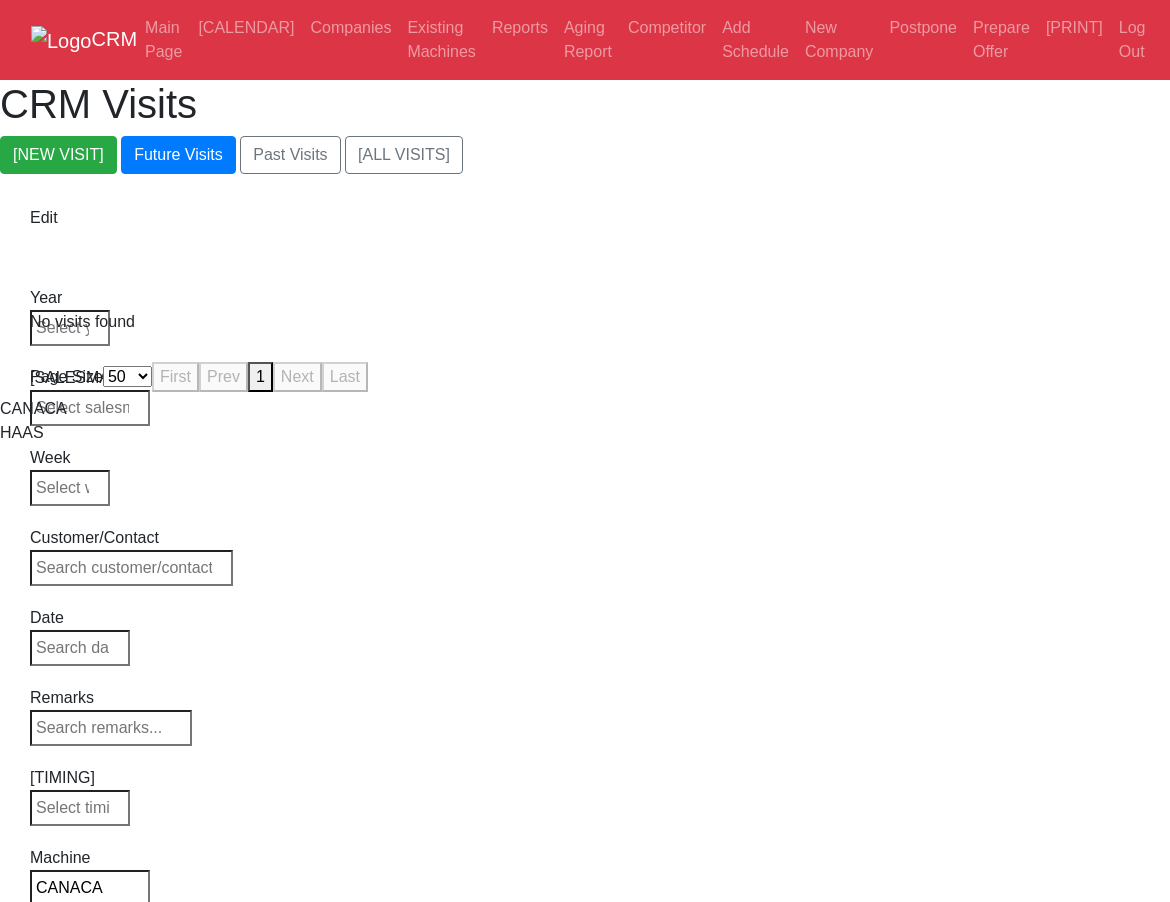 click on "CANACA" at bounding box center [90, 888] 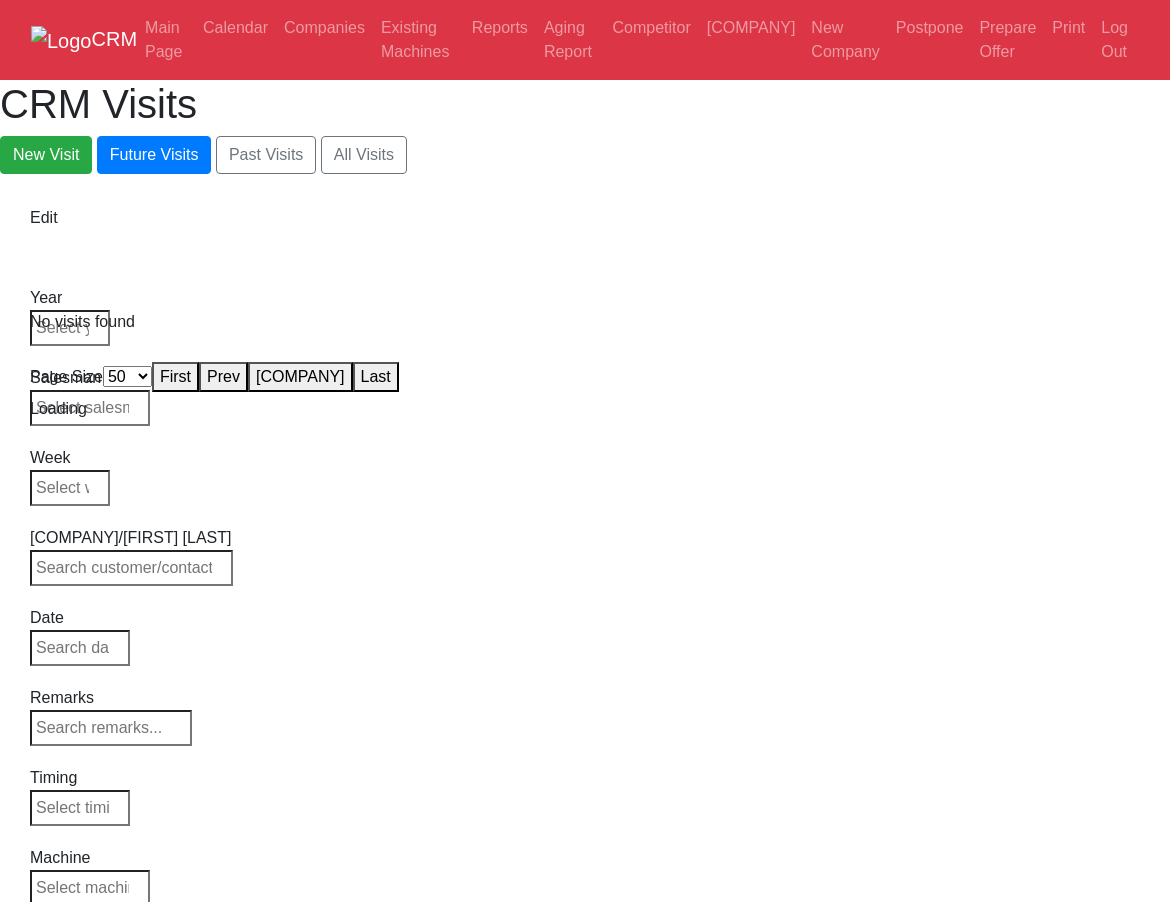 select on "50" 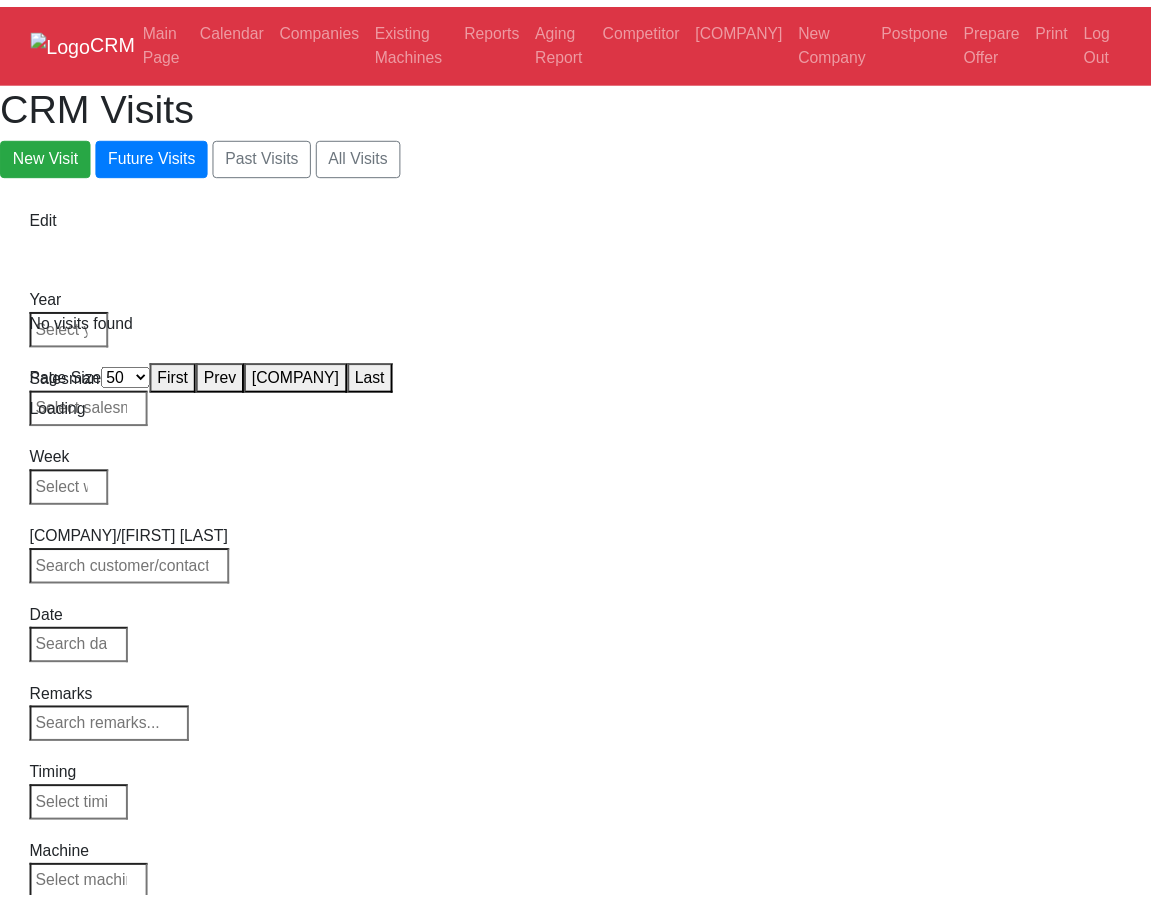 scroll, scrollTop: 0, scrollLeft: 0, axis: both 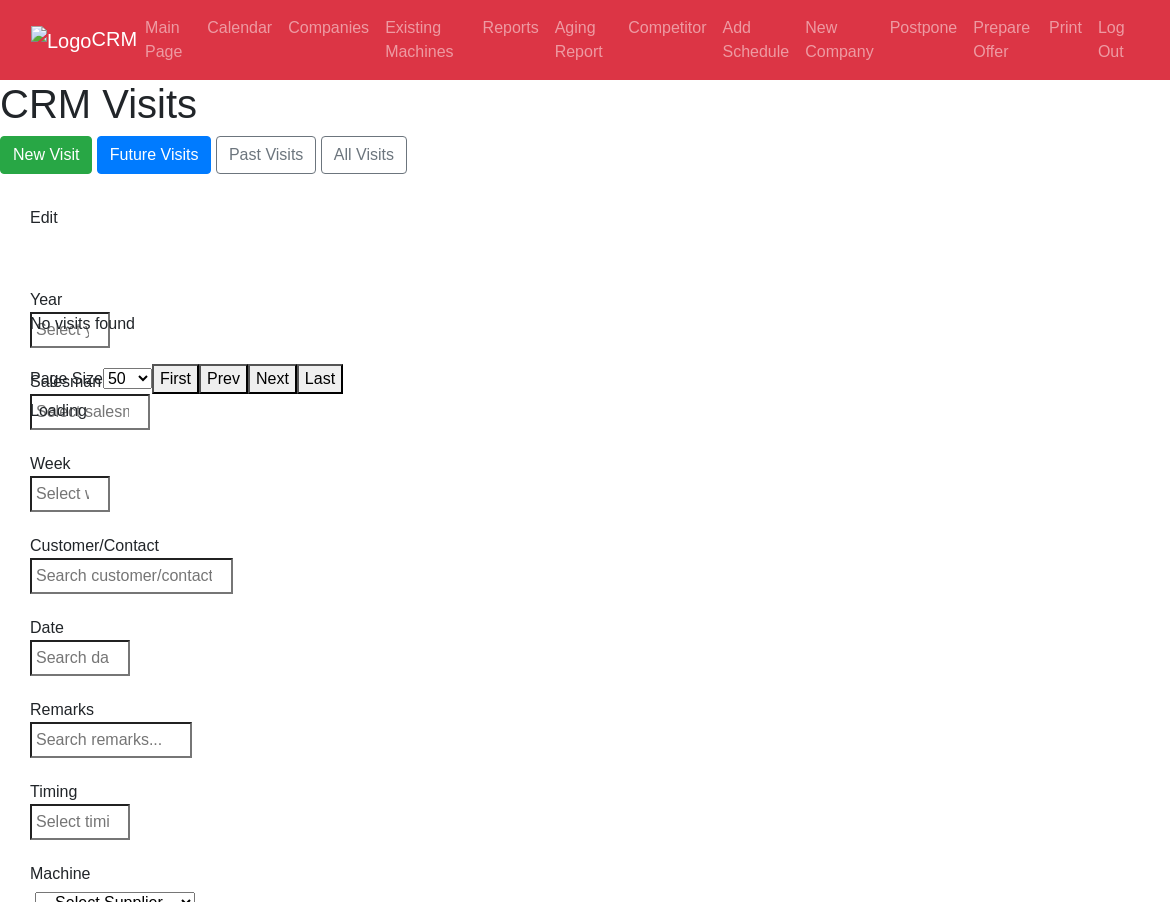 select on "50" 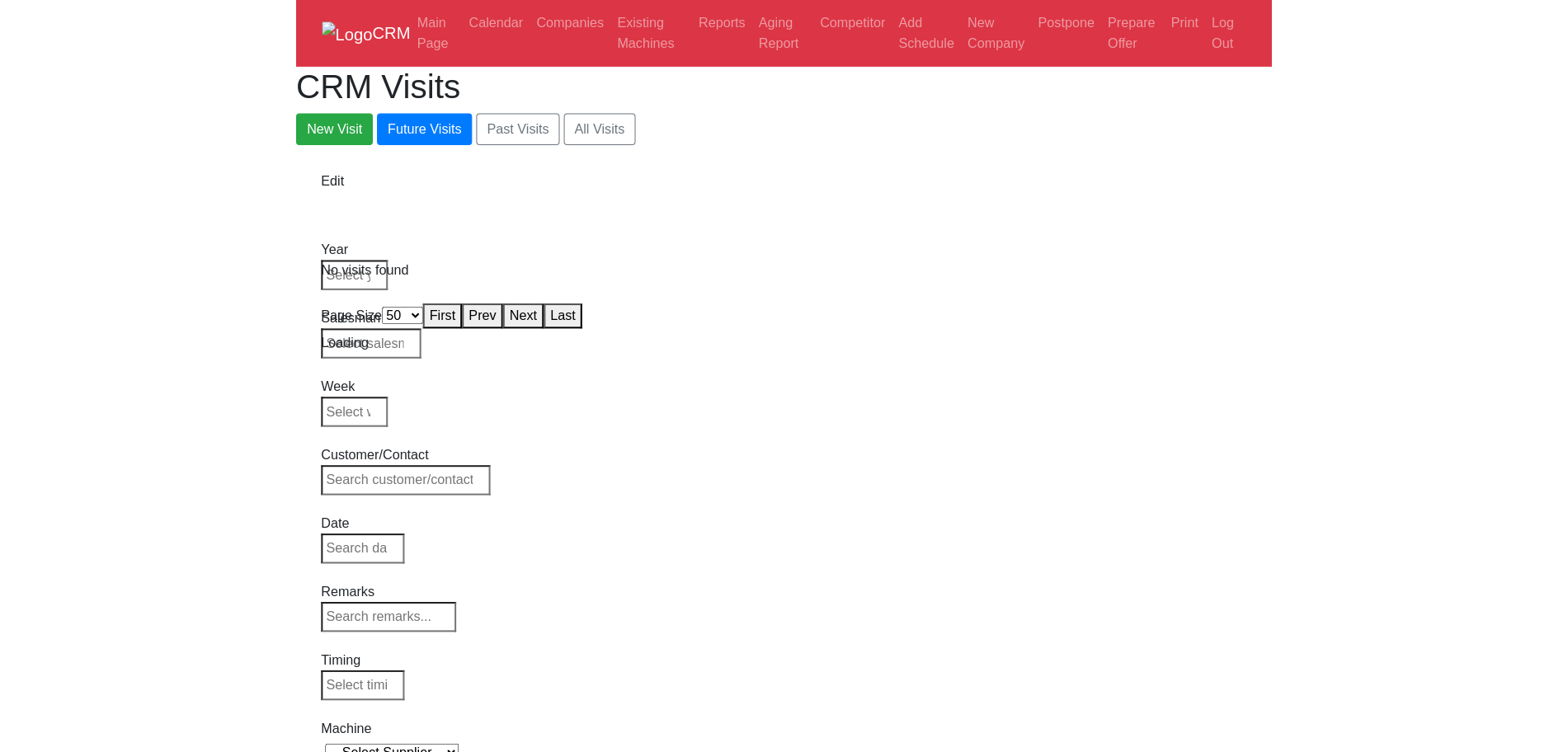 scroll, scrollTop: 0, scrollLeft: 0, axis: both 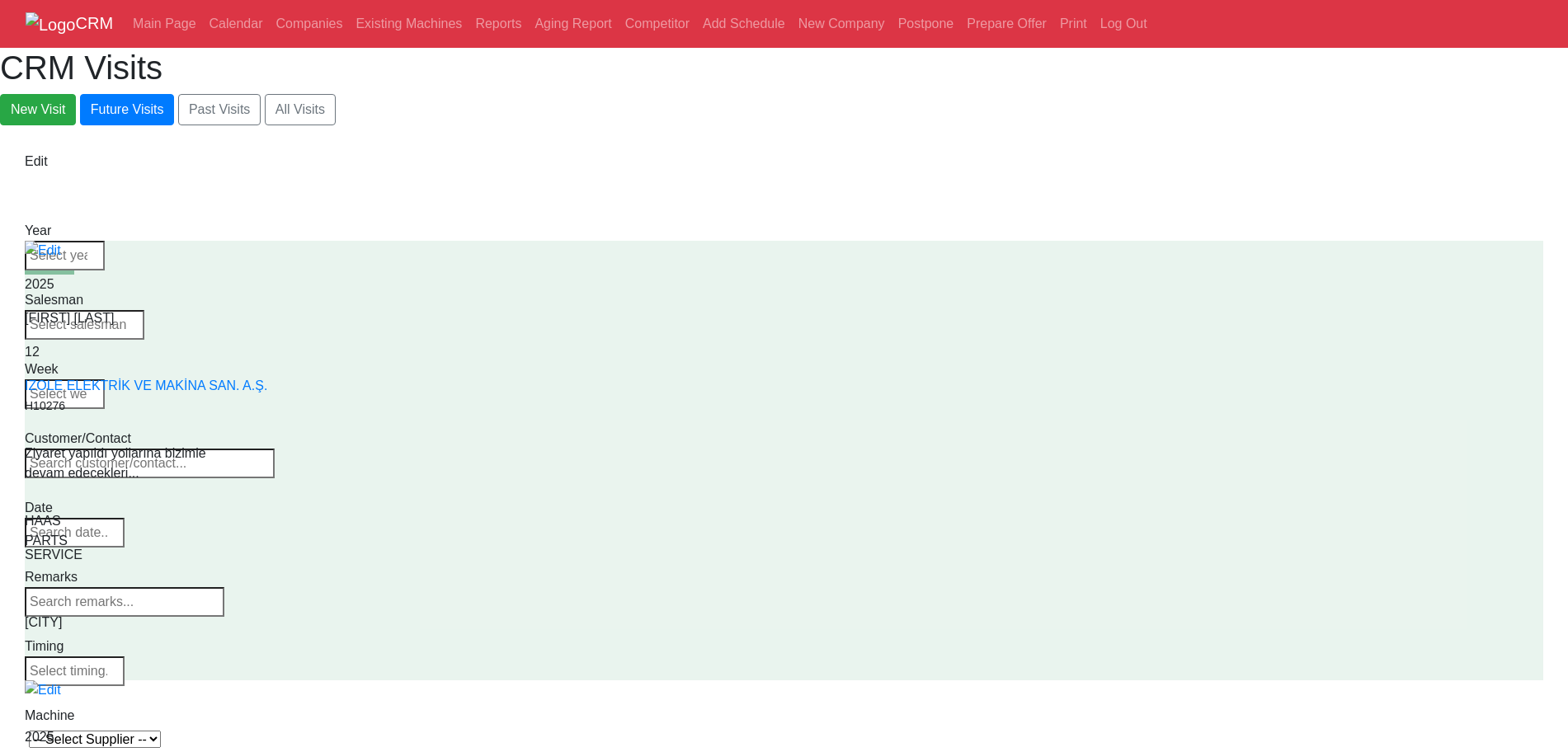 click on "-- Select Supplier --
Haas
Canaca" at bounding box center [95, 739] 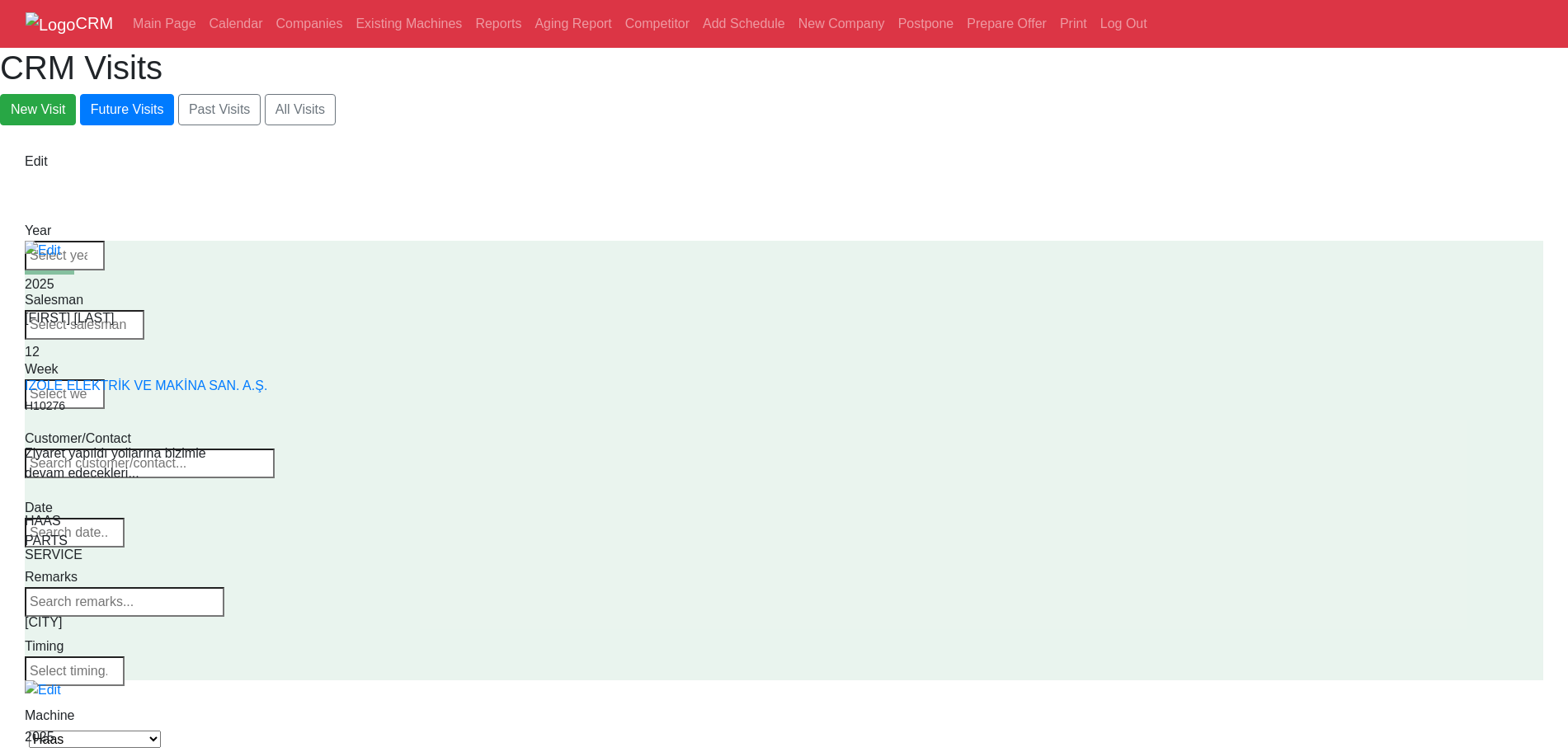click on "-- Select Supplier --
Haas
Canaca" at bounding box center (95, 739) 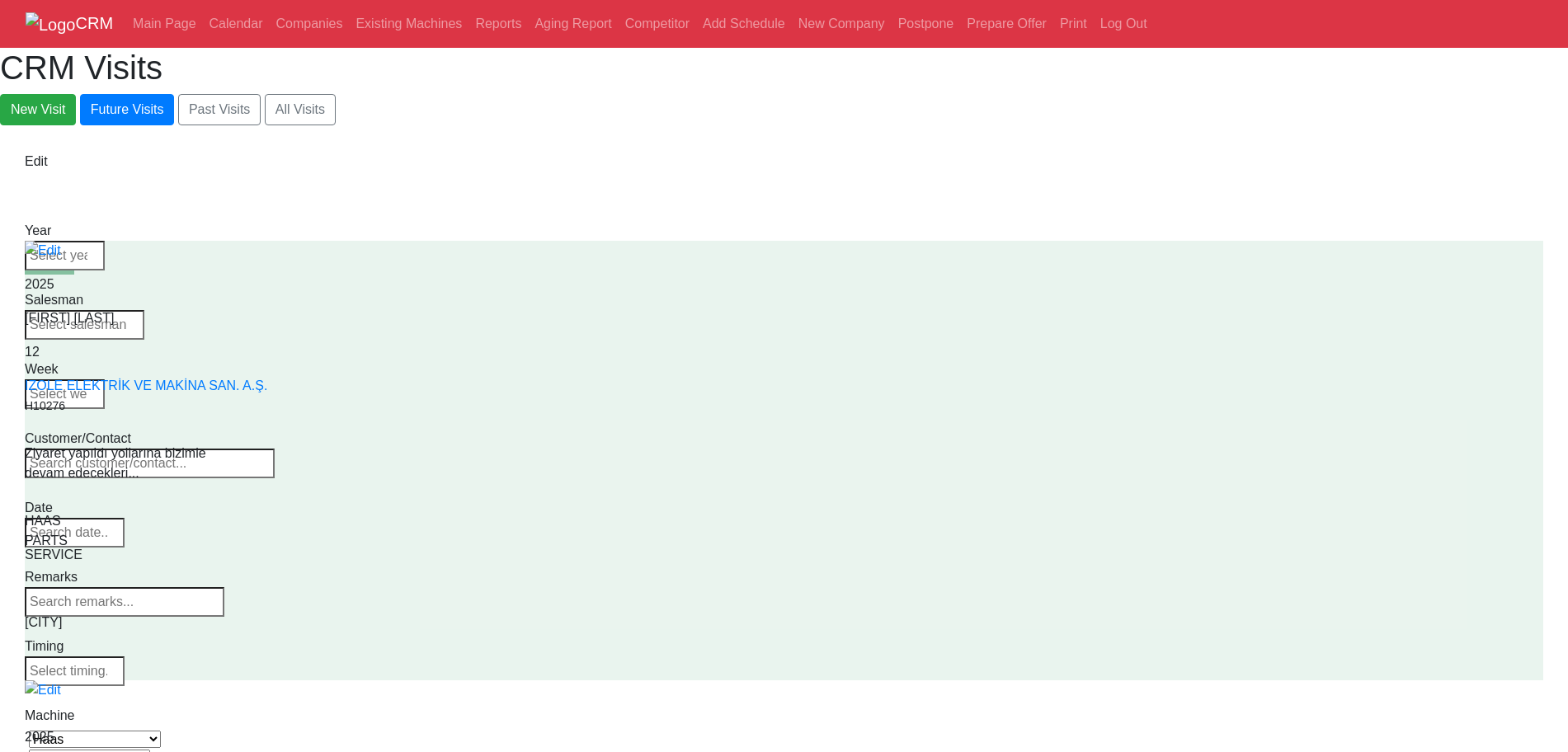 scroll, scrollTop: 4, scrollLeft: 0, axis: vertical 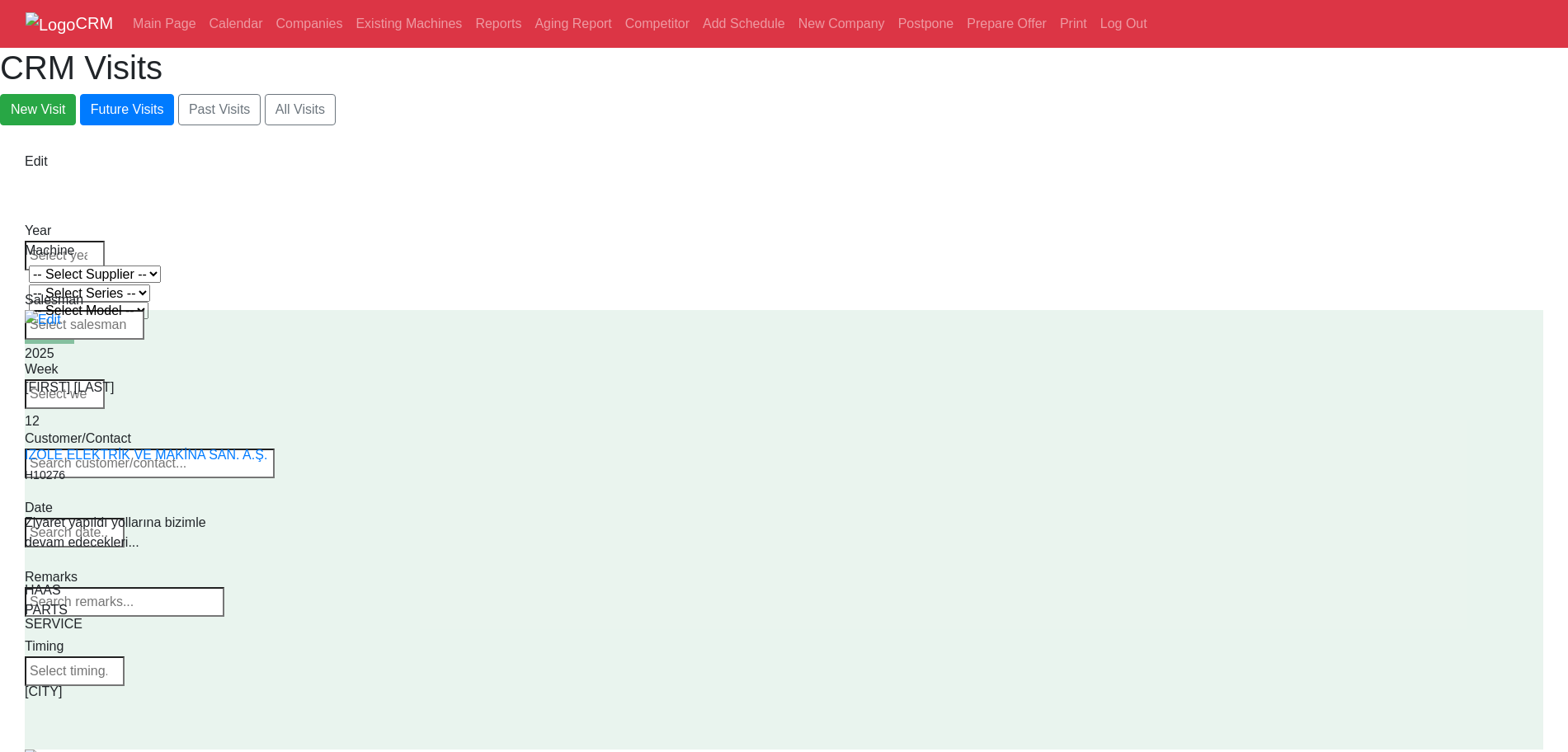 select on "haas" 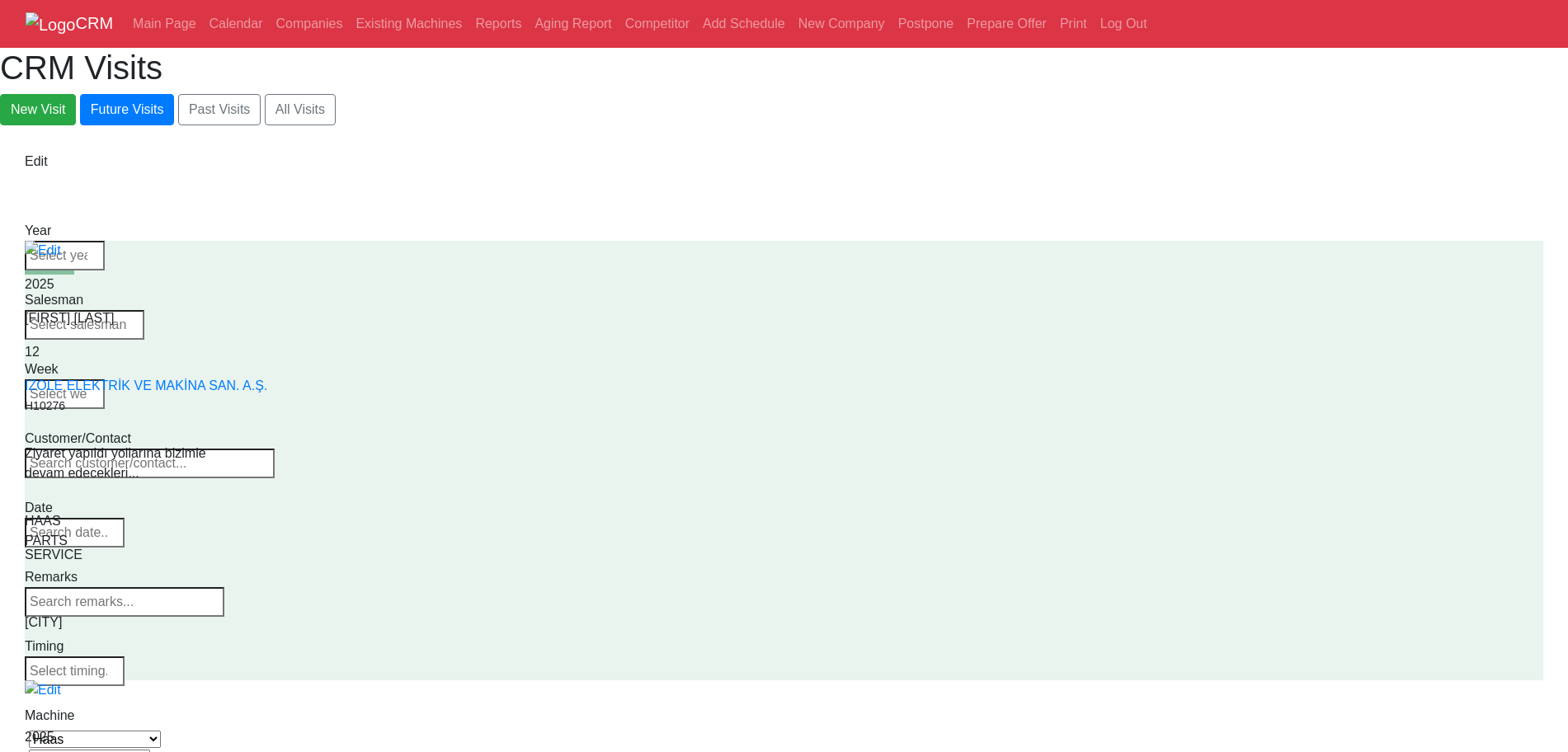 scroll, scrollTop: 4, scrollLeft: 0, axis: vertical 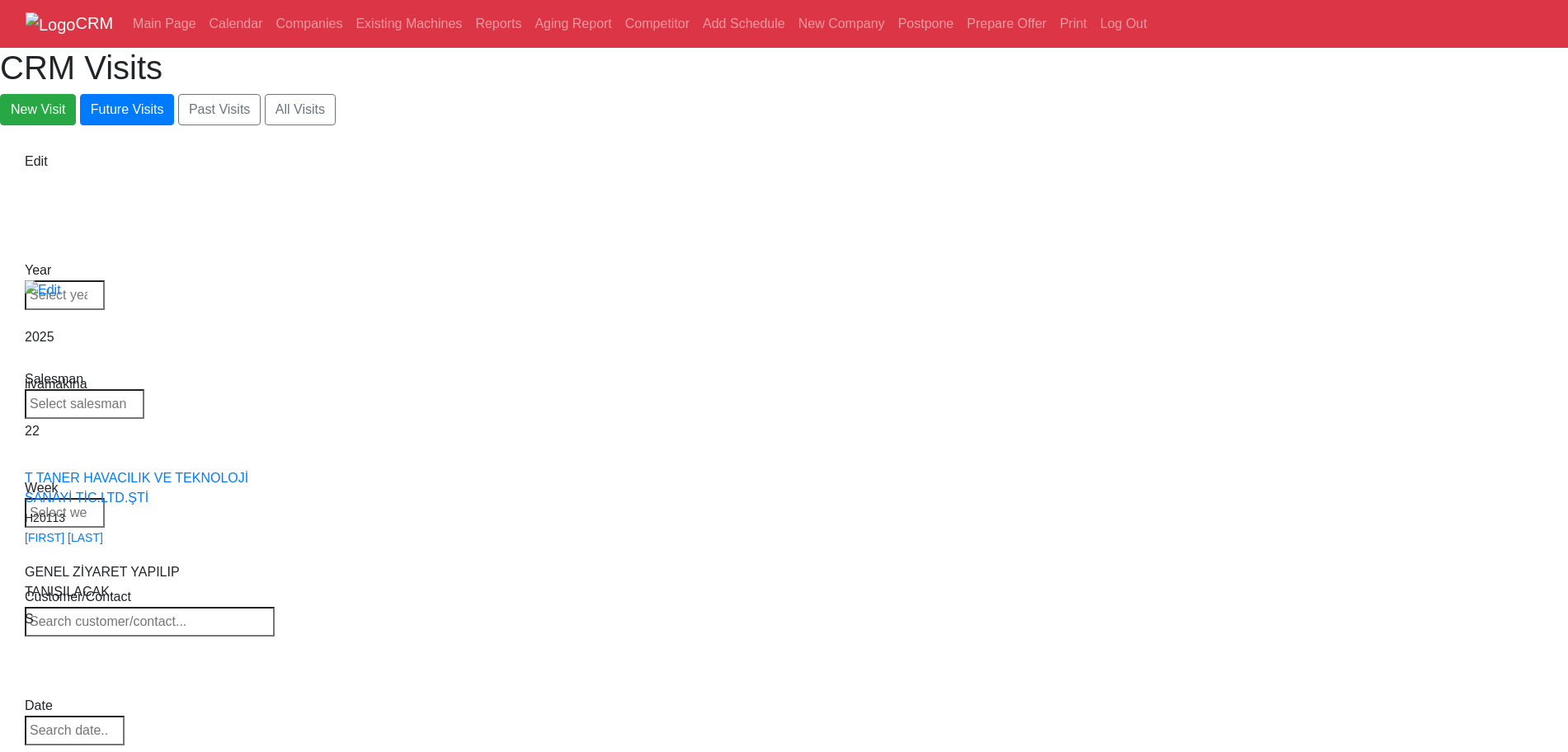 click on "-- Select Model -- ST-10 ST-30" at bounding box center [88, 1092] 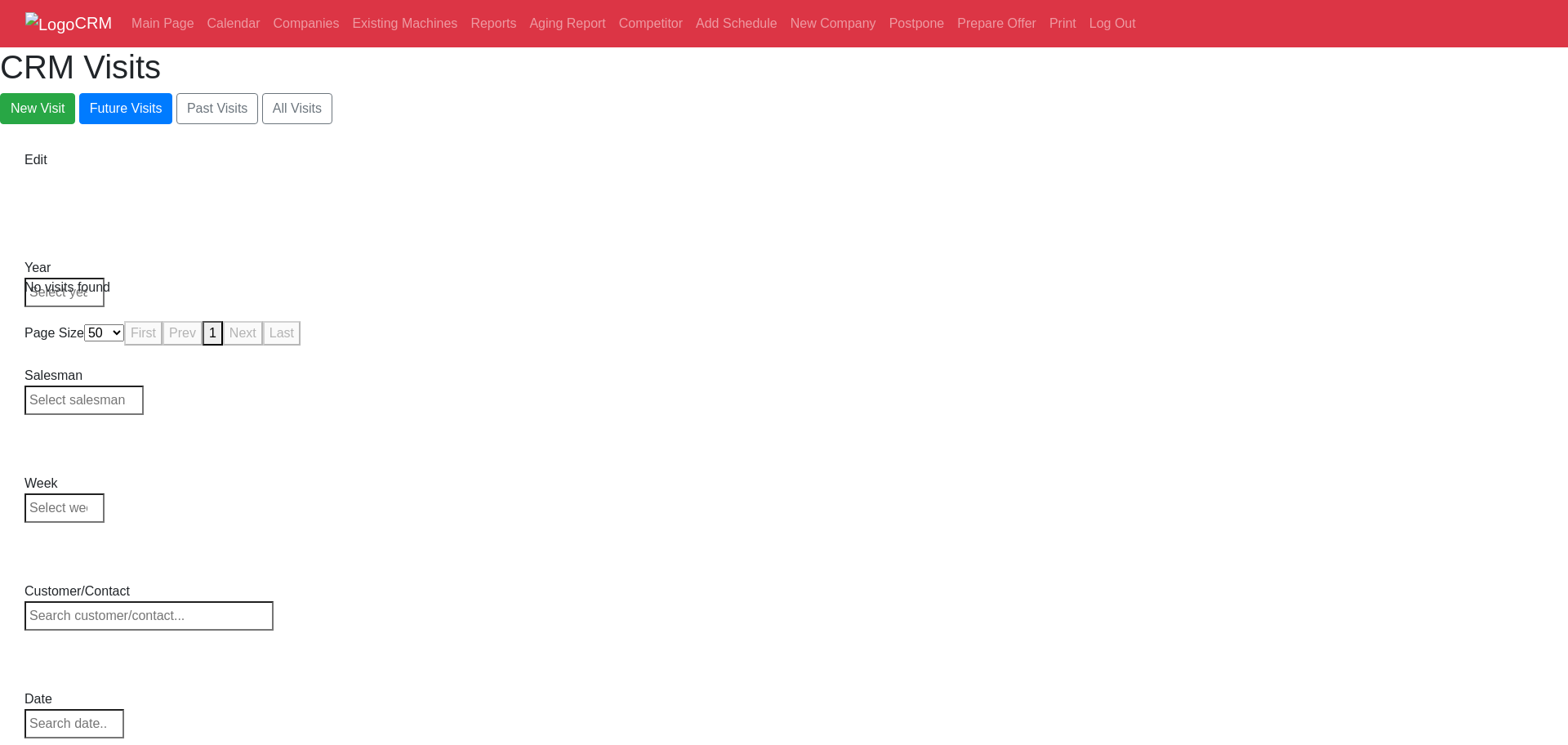 click on "-- Select Model -- ST-10 ST-30" at bounding box center [87, 1082] 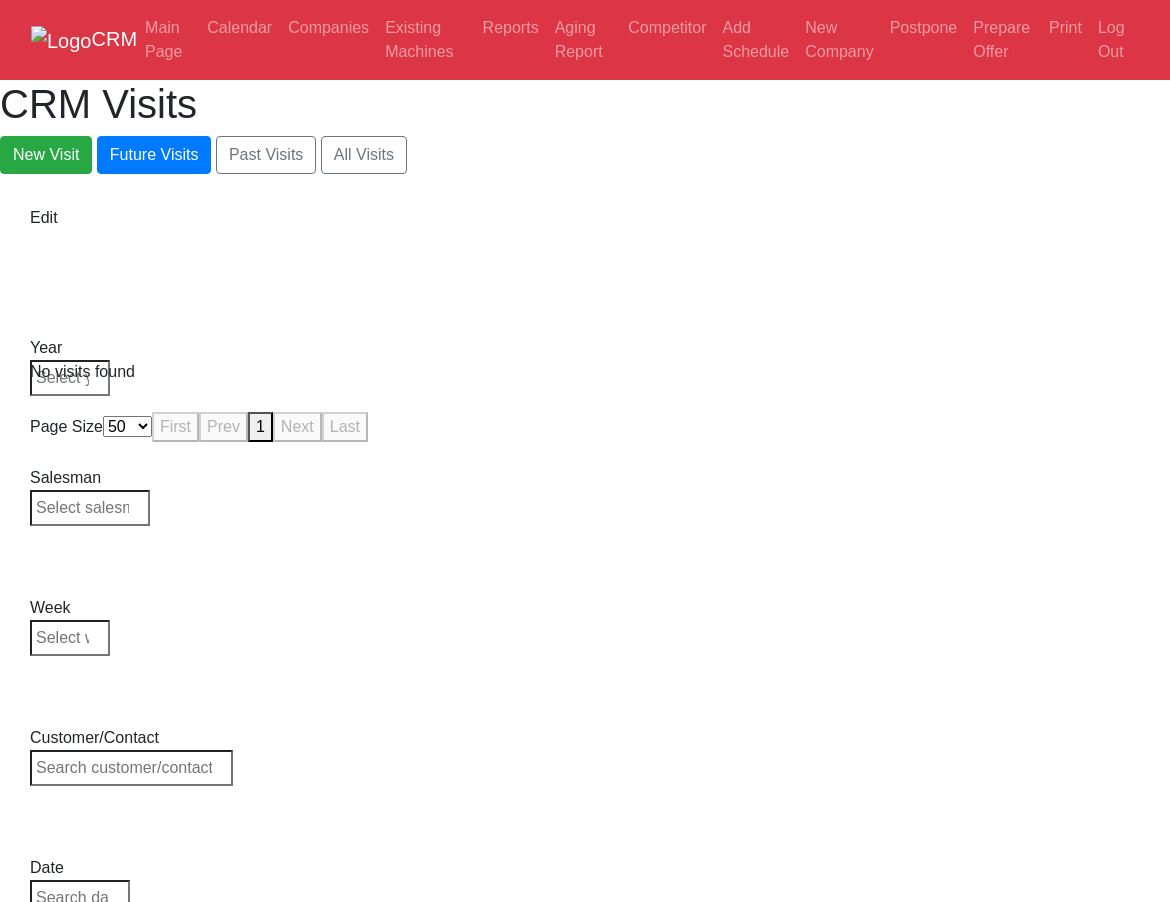 click on "CRM
Main Page
Calendar
Companies
Existing Machines
Reports
Aging Report
Competitor
Add Schedule
New Company
Postpone
Prepare Offer
Print
Log Out
CRM Visits
New Visit
Future Visits
Past Visits
All Visits
Edit Year Week" at bounding box center (585, 223) 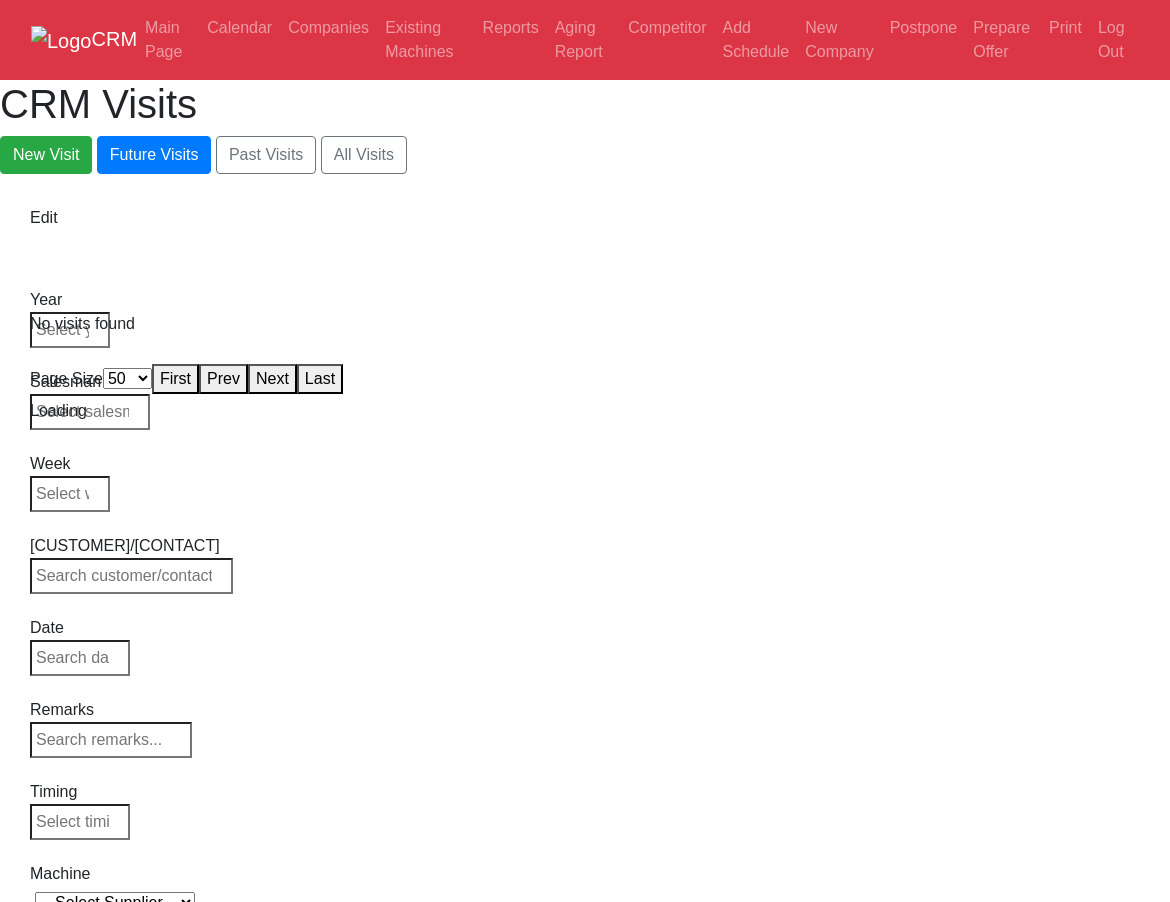 select on "50" 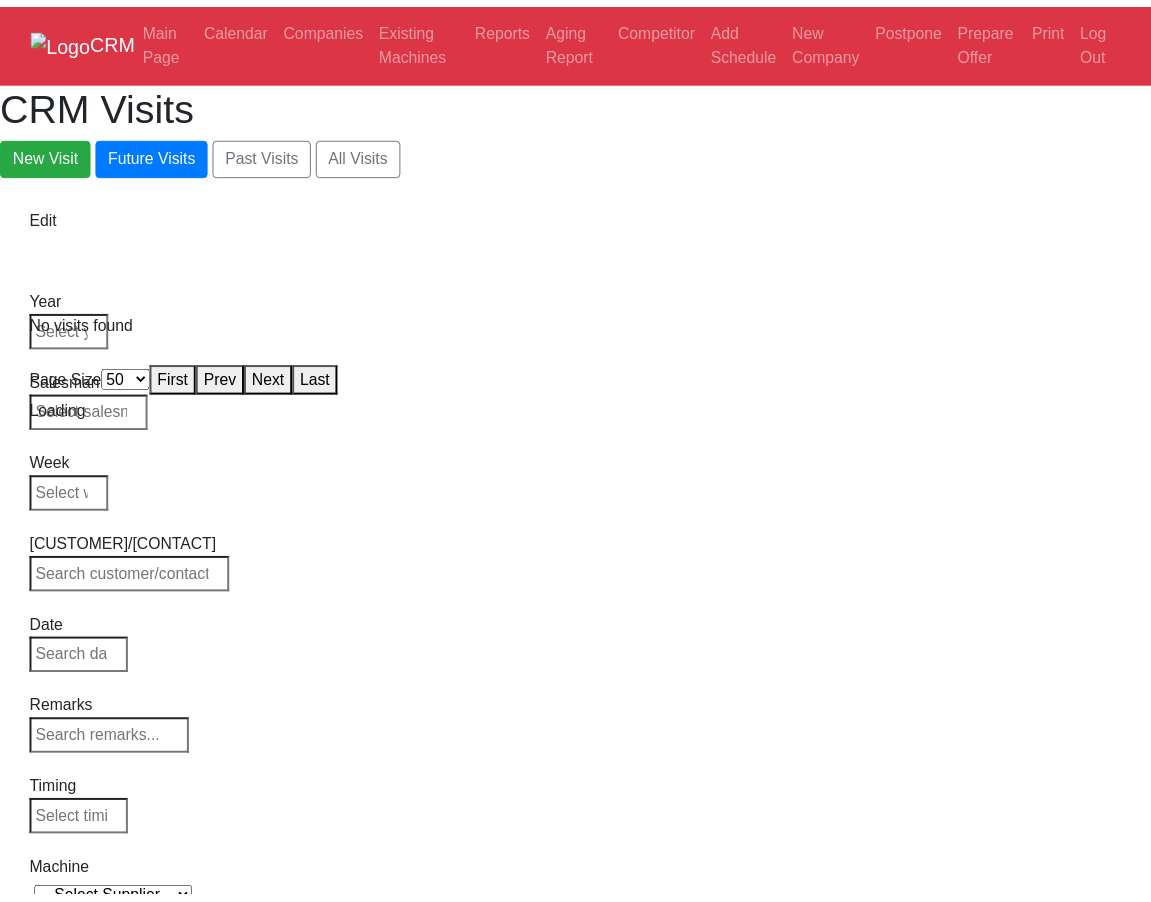 scroll, scrollTop: 0, scrollLeft: 0, axis: both 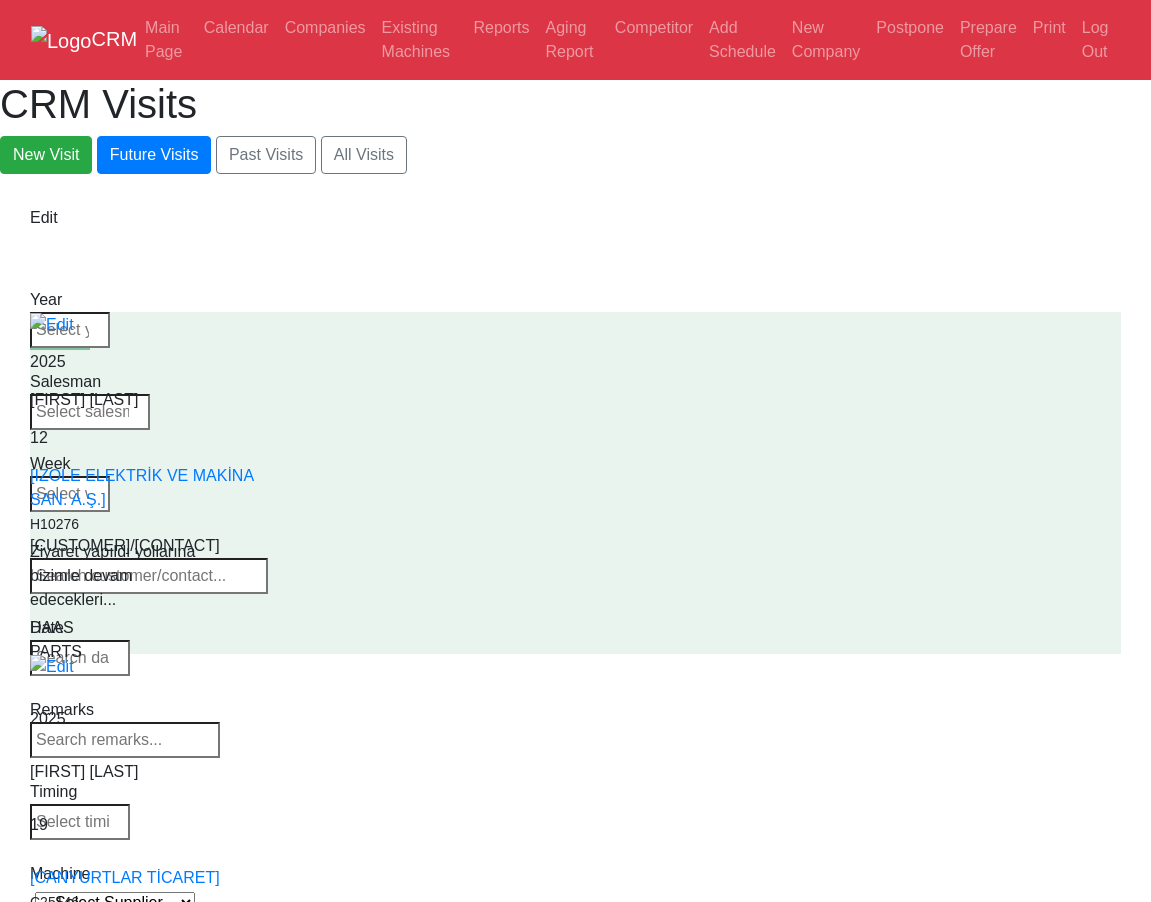 click on "-- Select Supplier --
Haas
Canaca" at bounding box center (115, 902) 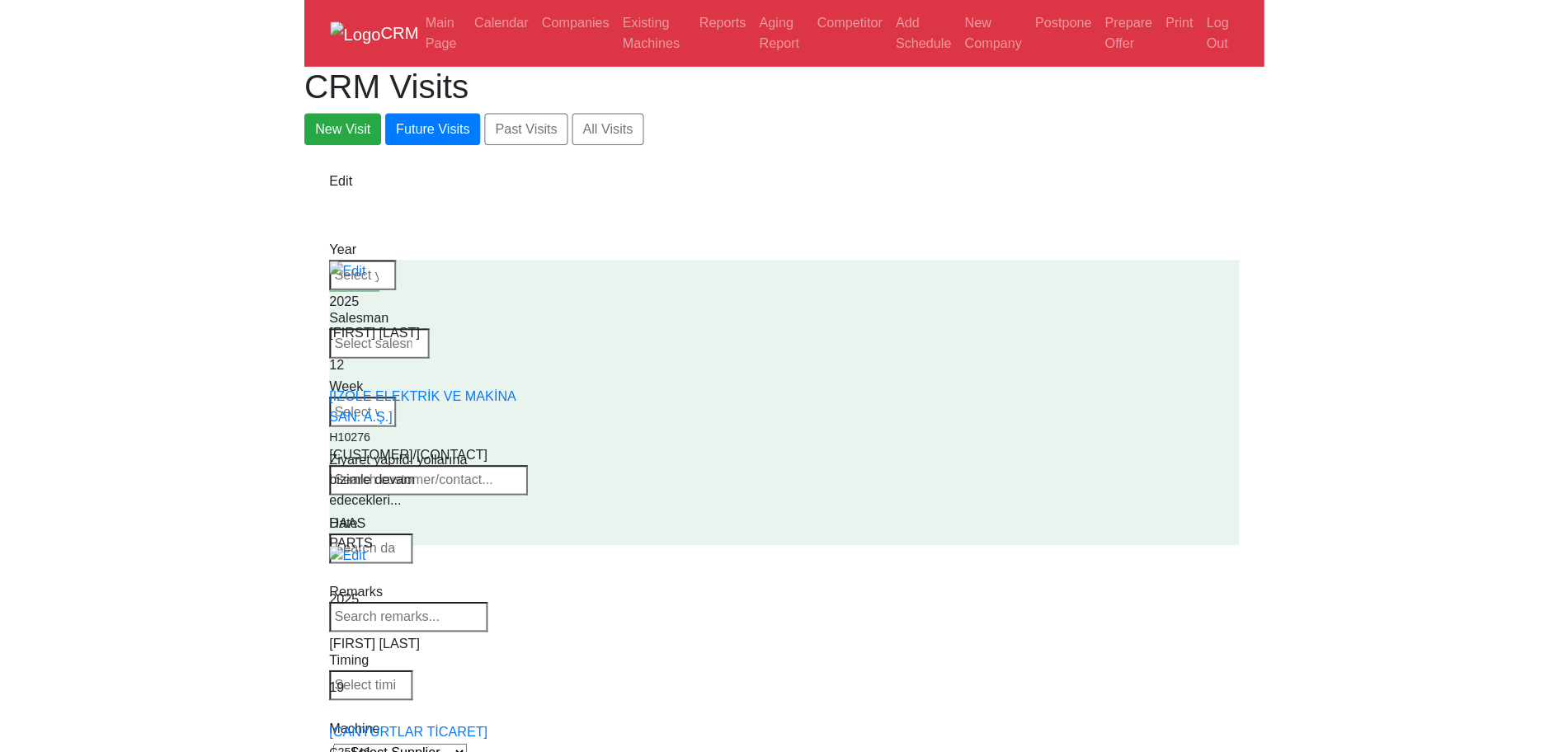 scroll, scrollTop: 5, scrollLeft: 0, axis: vertical 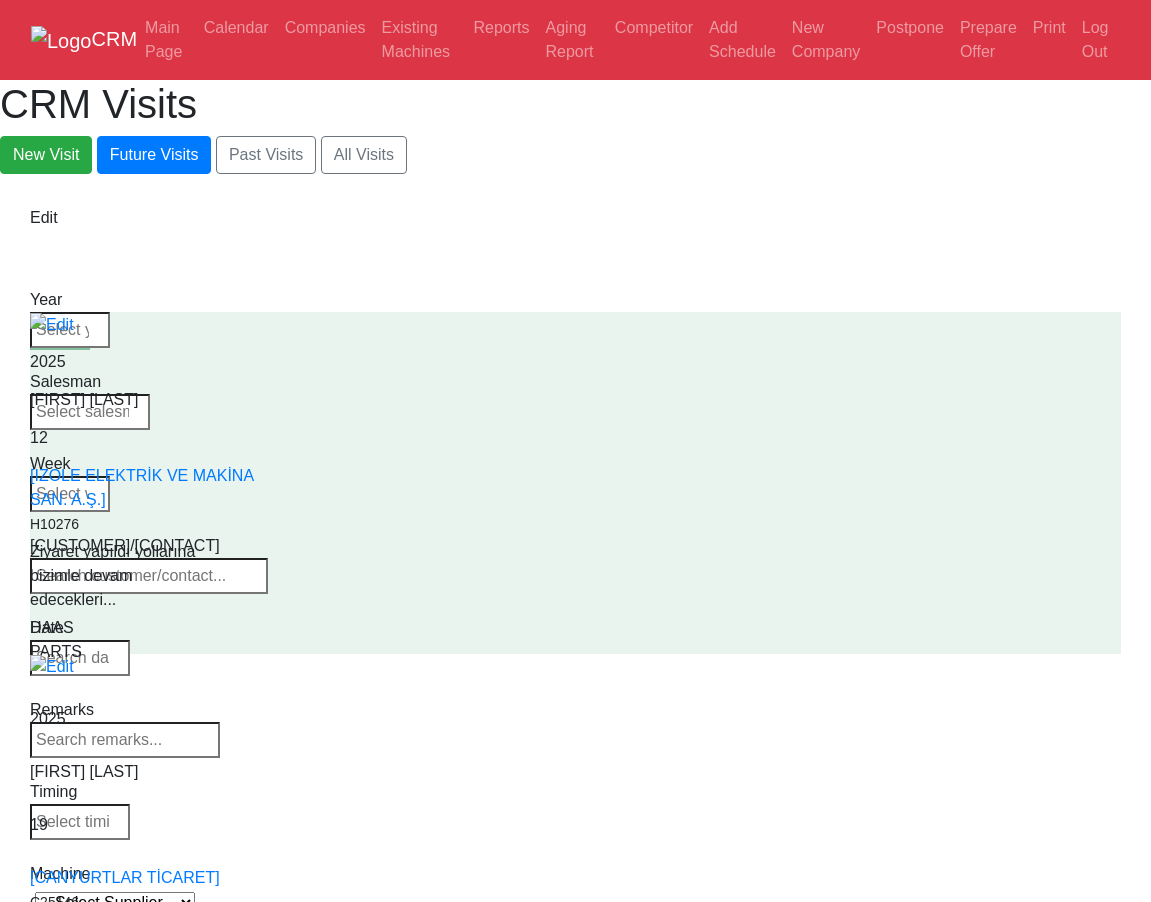 click on "-- Select Series -- VF Series ST Series" at bounding box center [108, 925] 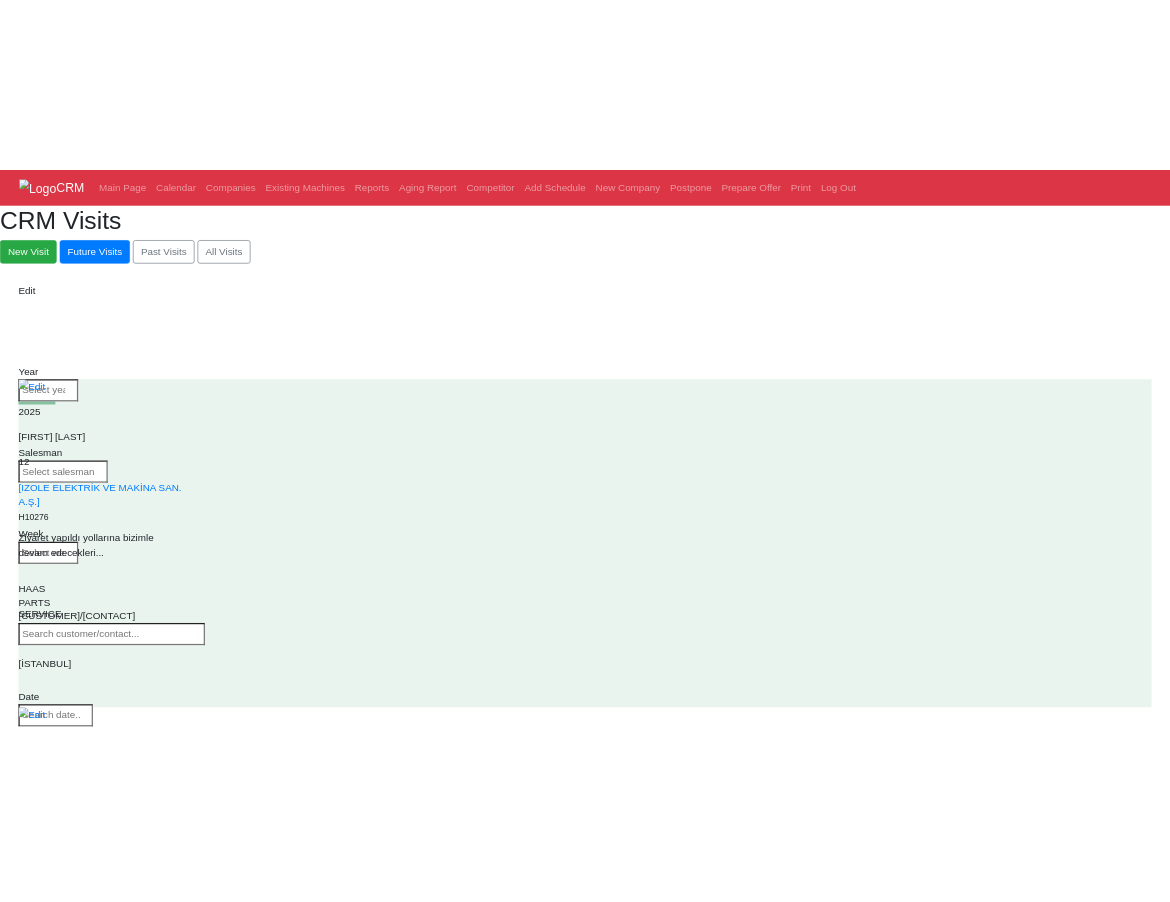 scroll, scrollTop: 0, scrollLeft: 0, axis: both 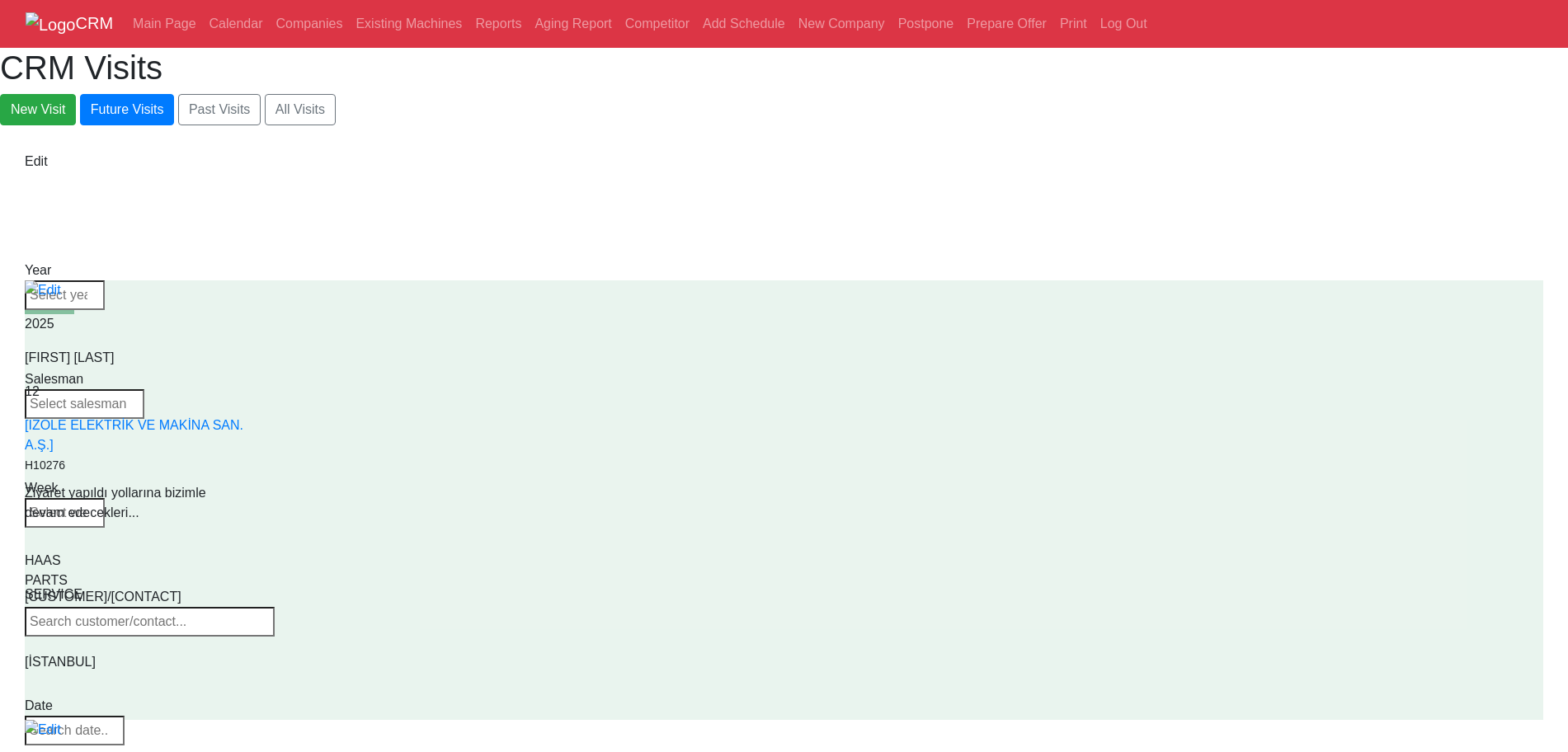click on "-- Select Model -- VF-1 VF-2" at bounding box center [88, 1092] 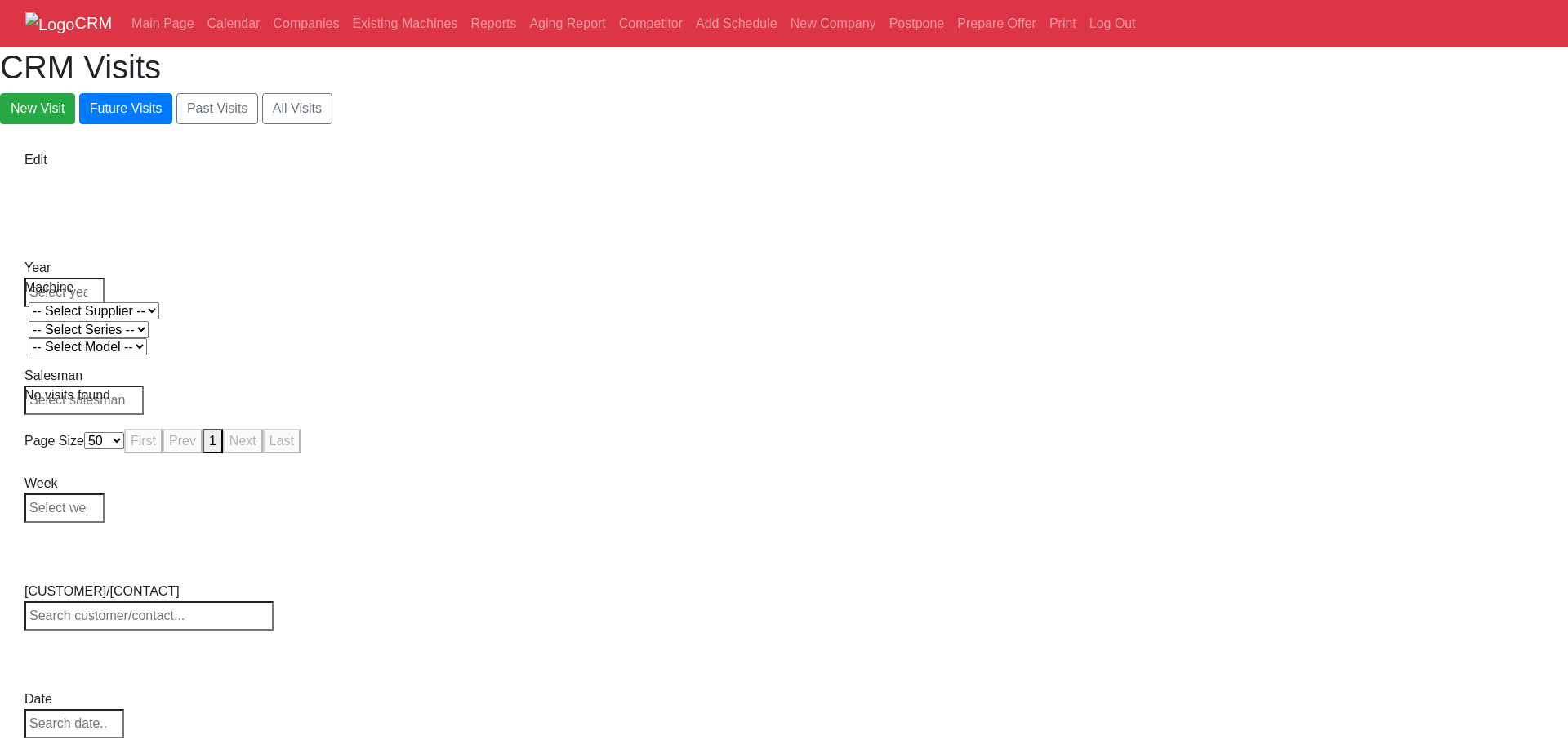 drag, startPoint x: 1062, startPoint y: 289, endPoint x: 1044, endPoint y: 288, distance: 18.027756 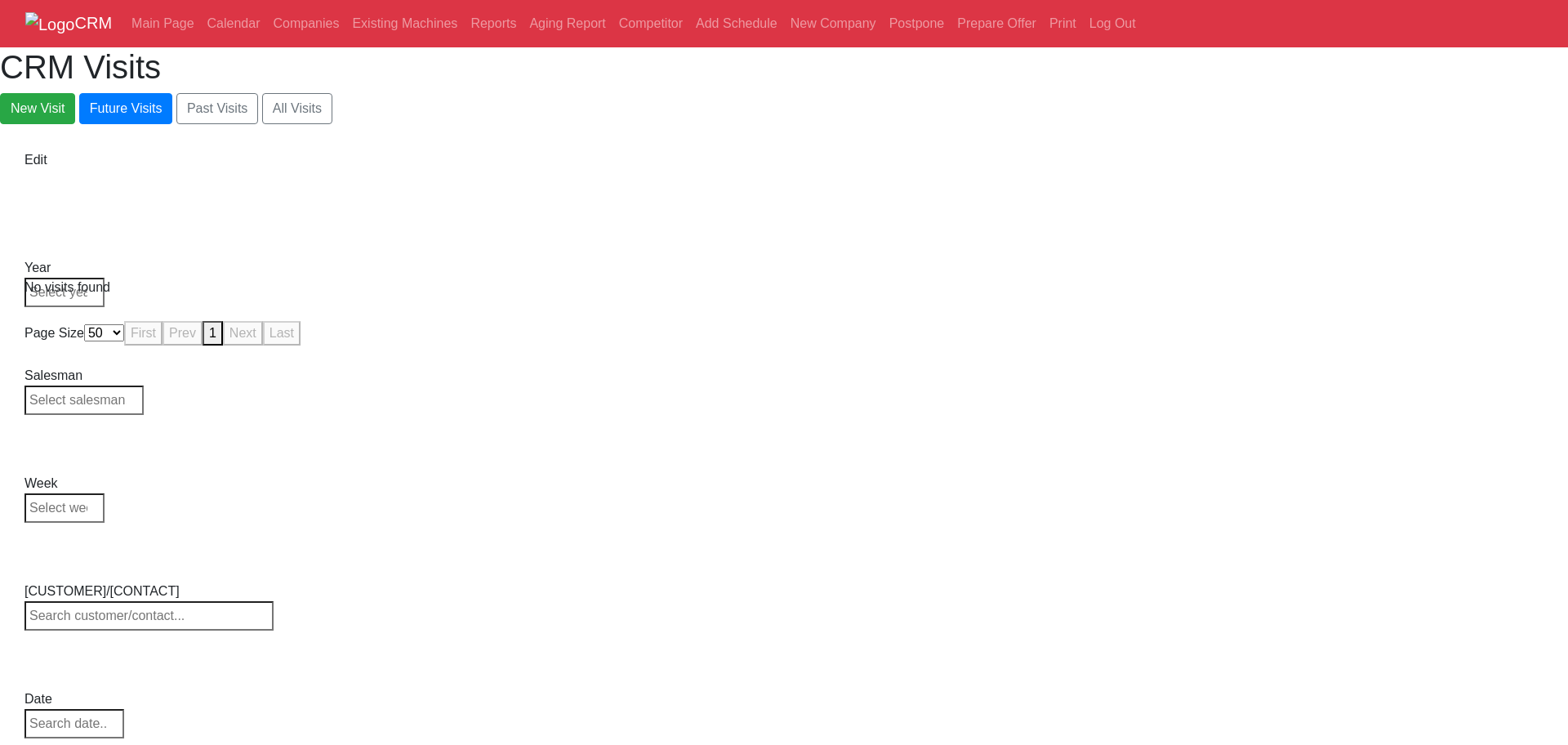 click on "-- Select Model -- VF-1 VF-2" at bounding box center (87, 1082) 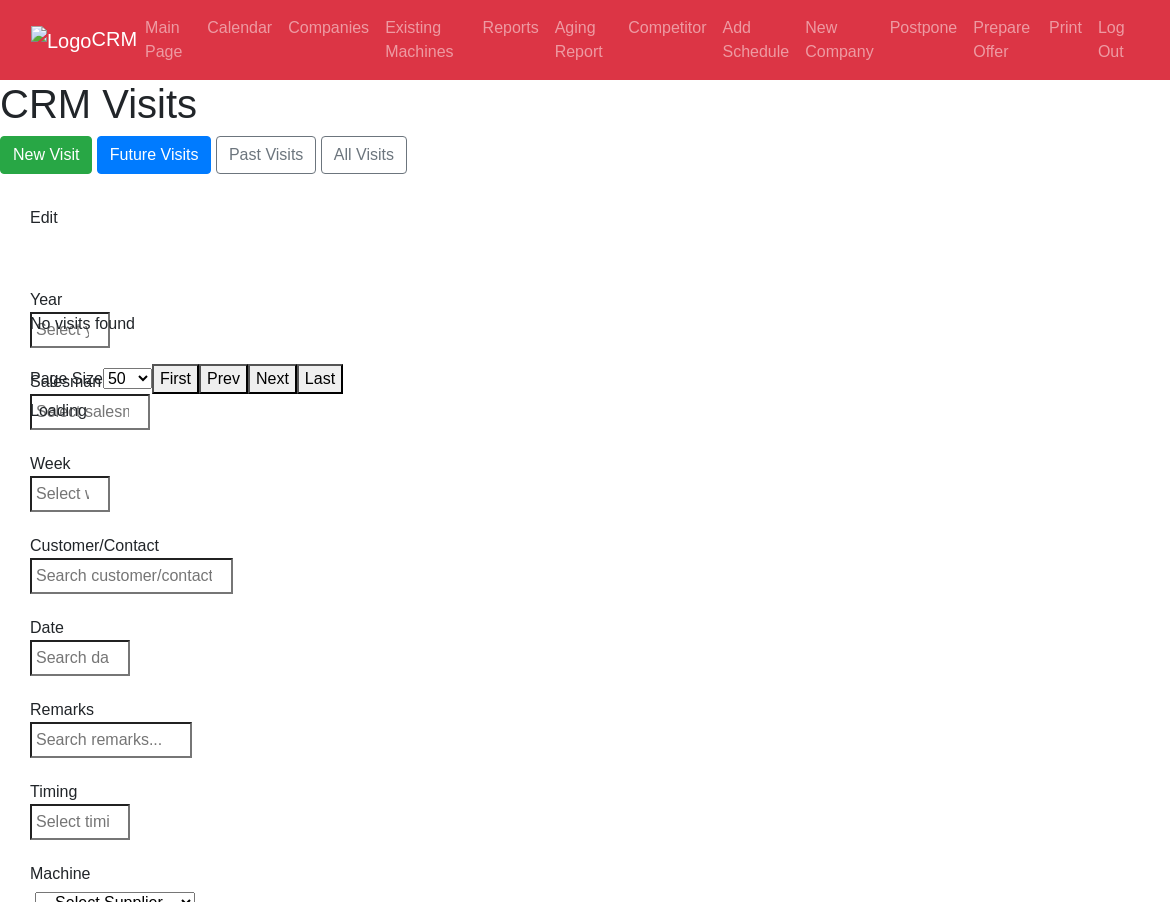 select on "50" 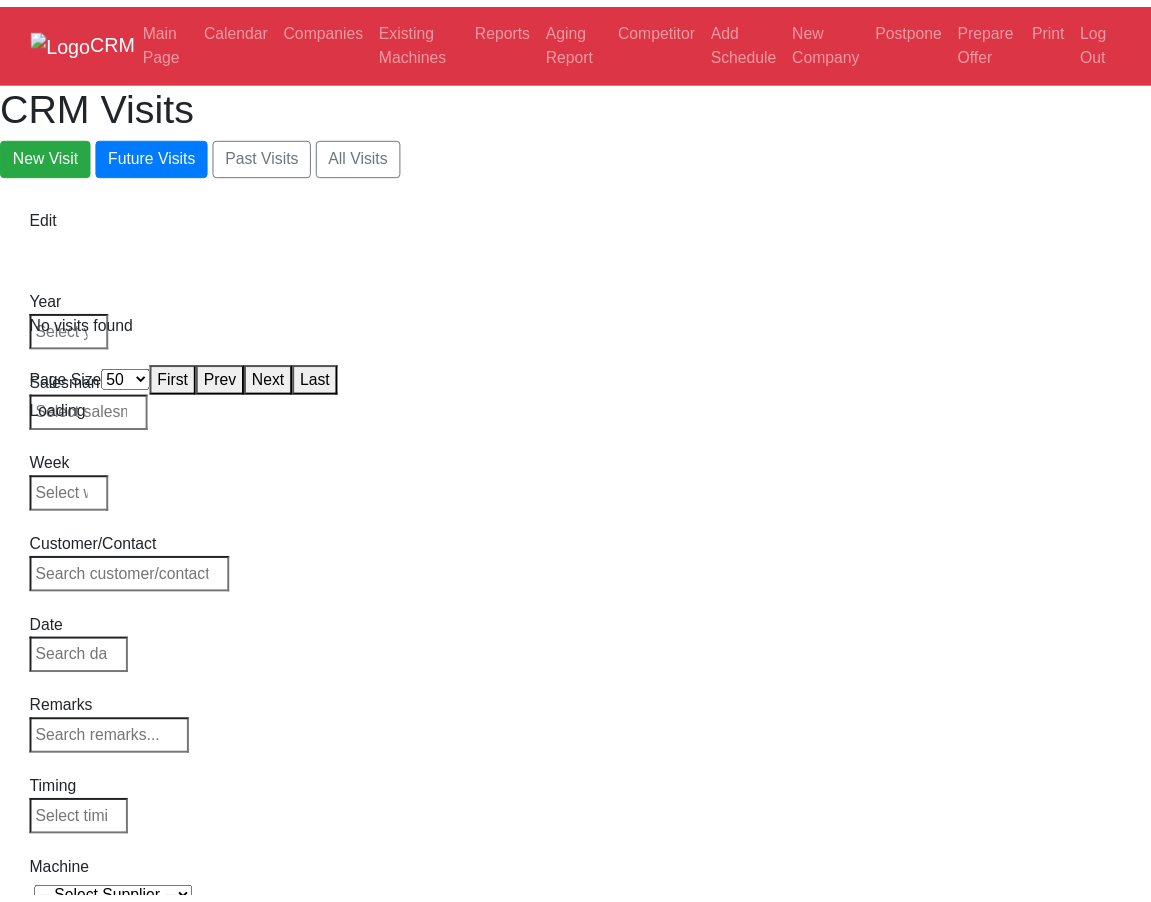 scroll, scrollTop: 0, scrollLeft: 0, axis: both 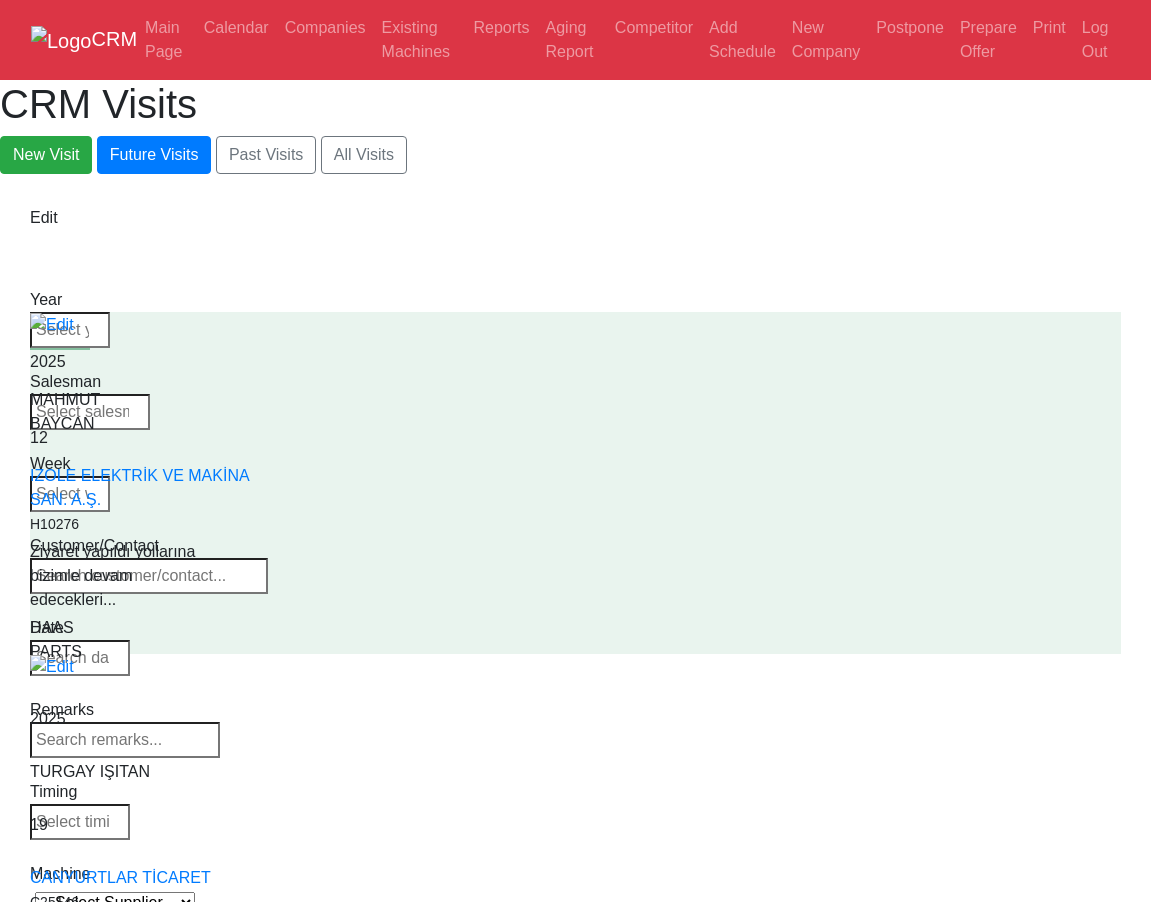 click on "-- Select Supplier --" at bounding box center (115, 902) 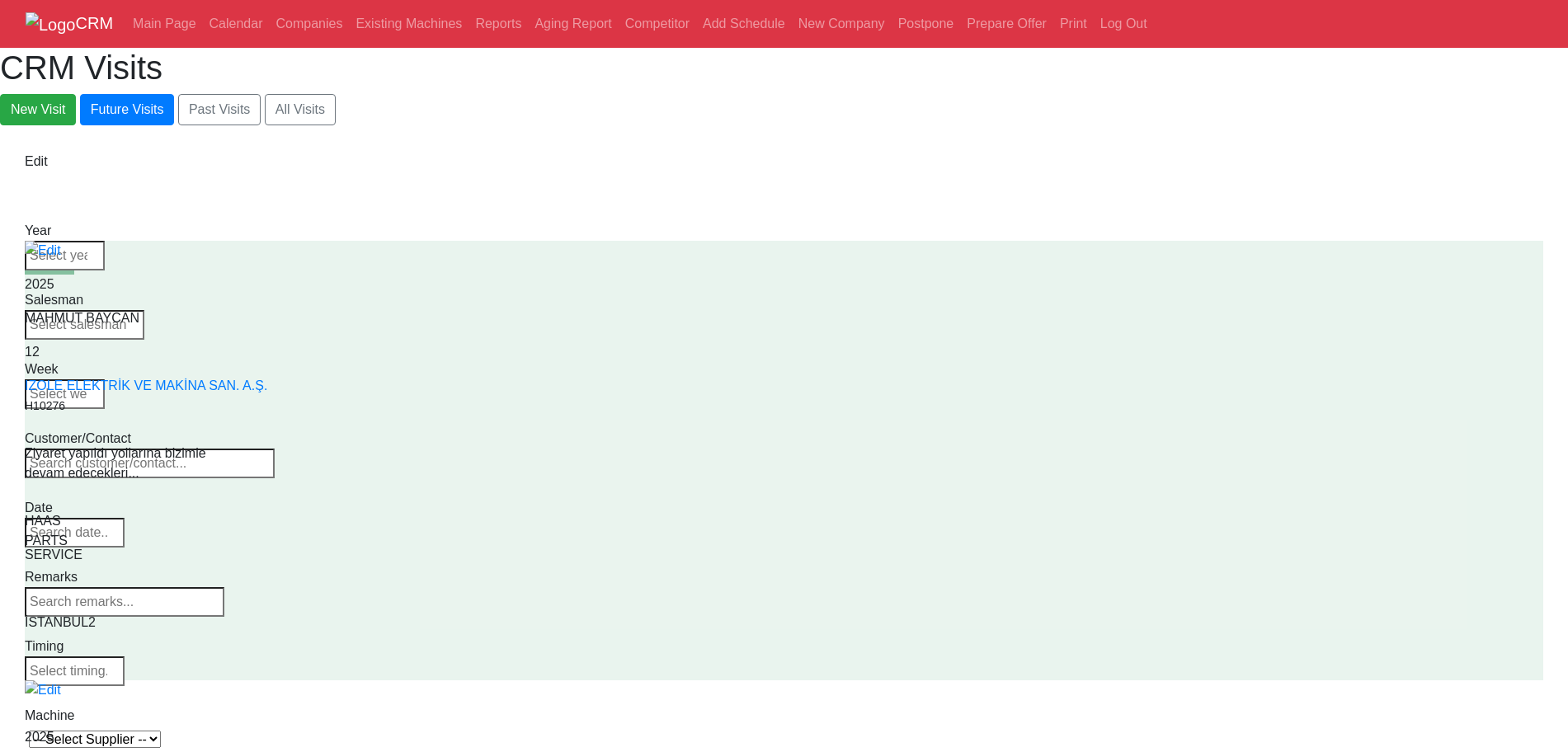 drag, startPoint x: 1095, startPoint y: 244, endPoint x: 1062, endPoint y: 250, distance: 33.54102 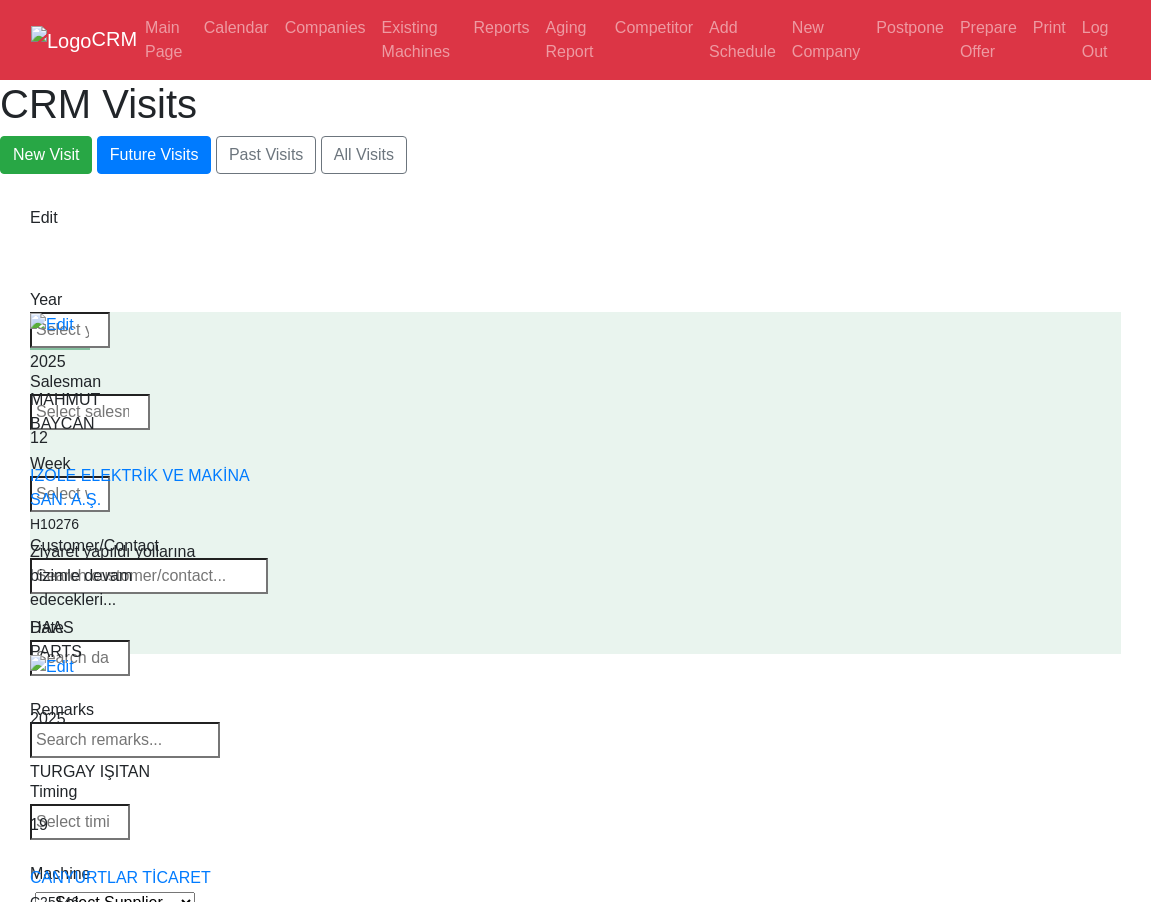 click on "CRM
Main Page
Calendar
Companies
Existing Machines
Reports
Aging Report
Competitor
Add Schedule
New Company
Postpone
Prepare Offer
Print
Log Out
CRM Visits
New Visit
Future Visits
Past Visits
All Visits
Edit Year Week" at bounding box center [575, 1508] 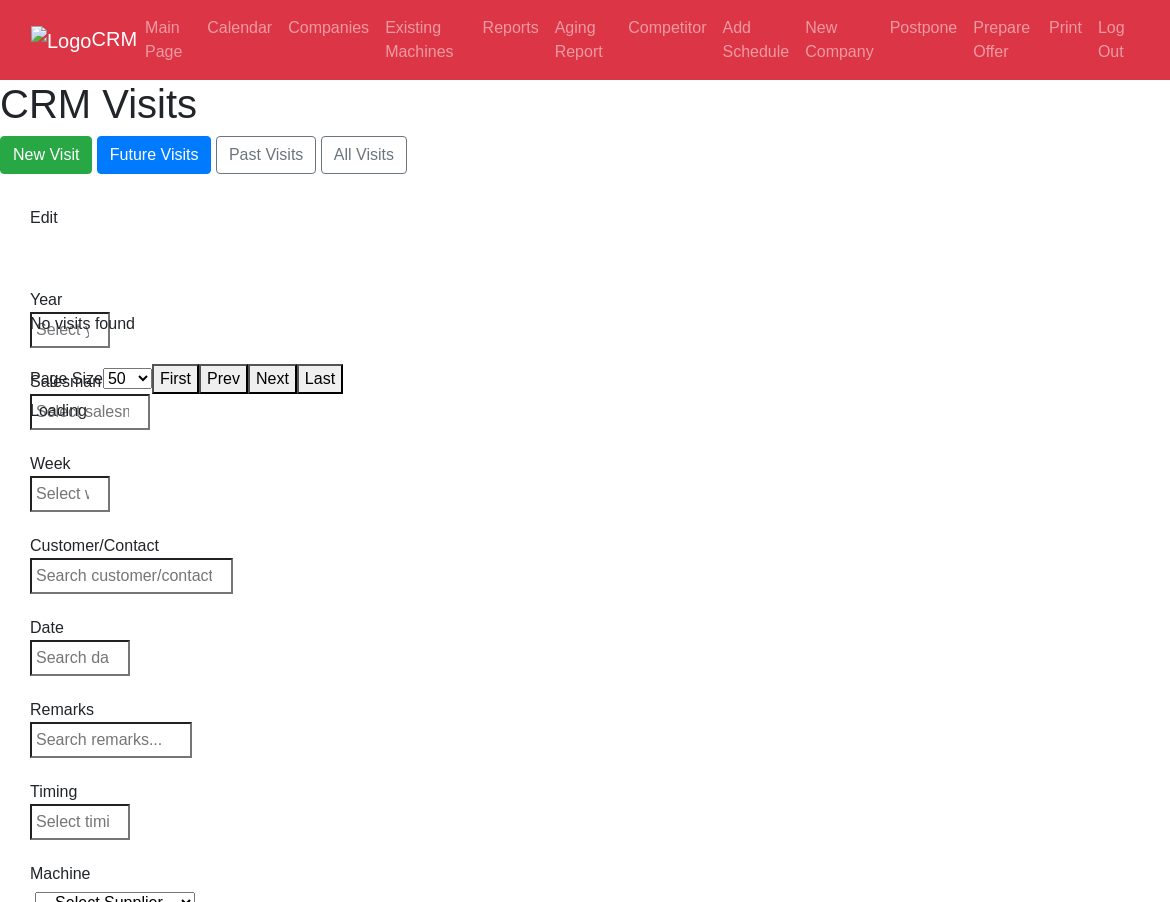 select on "50" 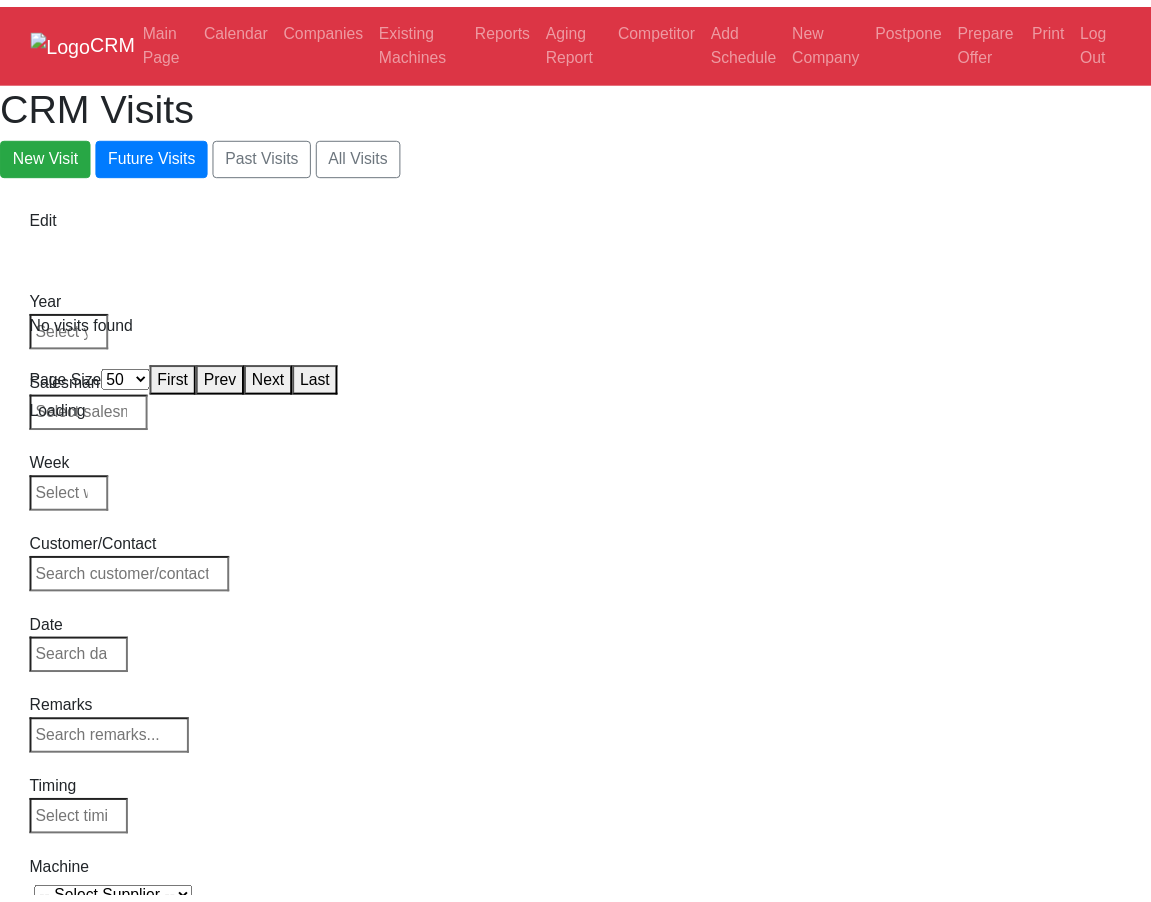 scroll, scrollTop: 0, scrollLeft: 0, axis: both 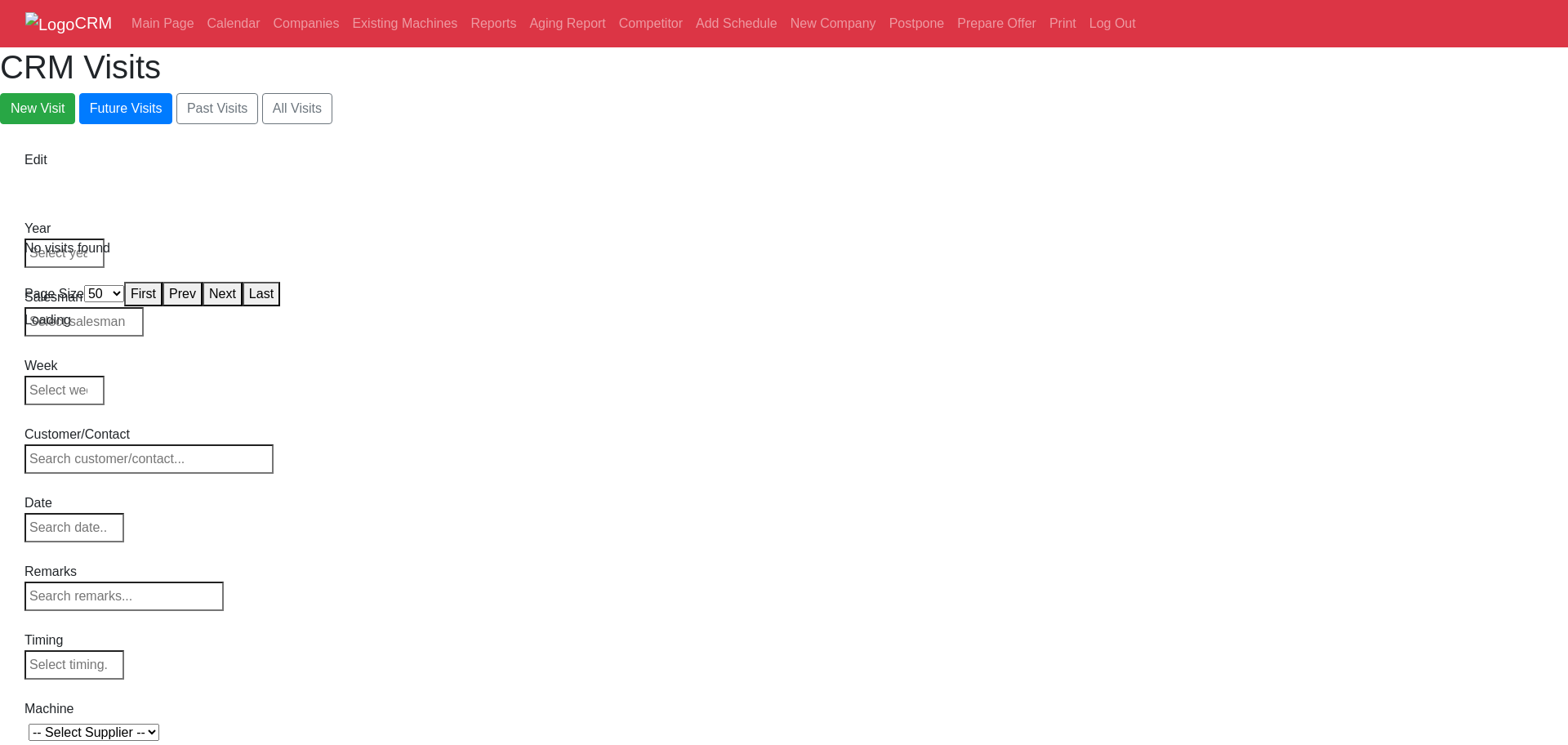click on "Loading" at bounding box center (784, 320) 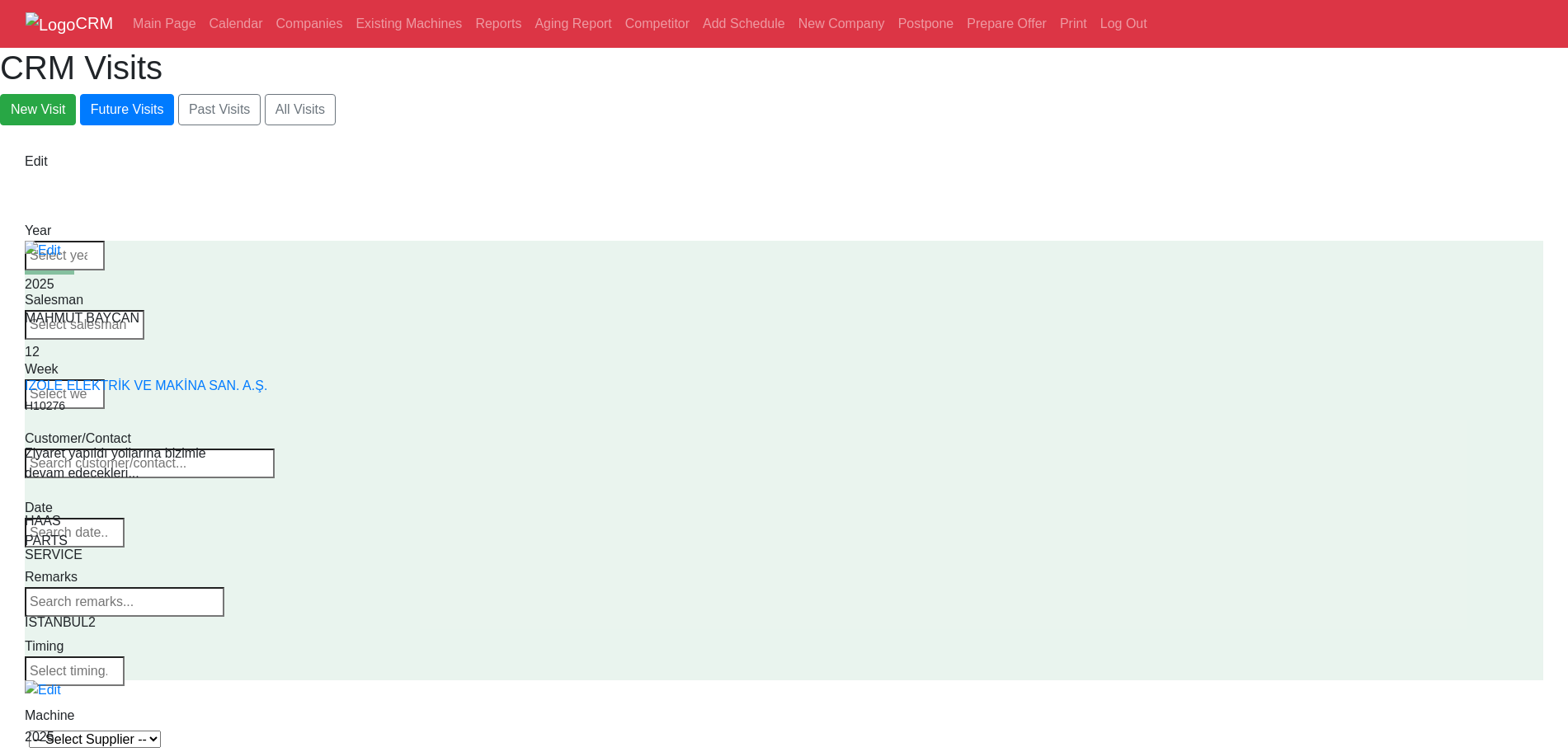 click on "-- Select Supplier -- [BRAND] [BRAND]" at bounding box center [84, 740] 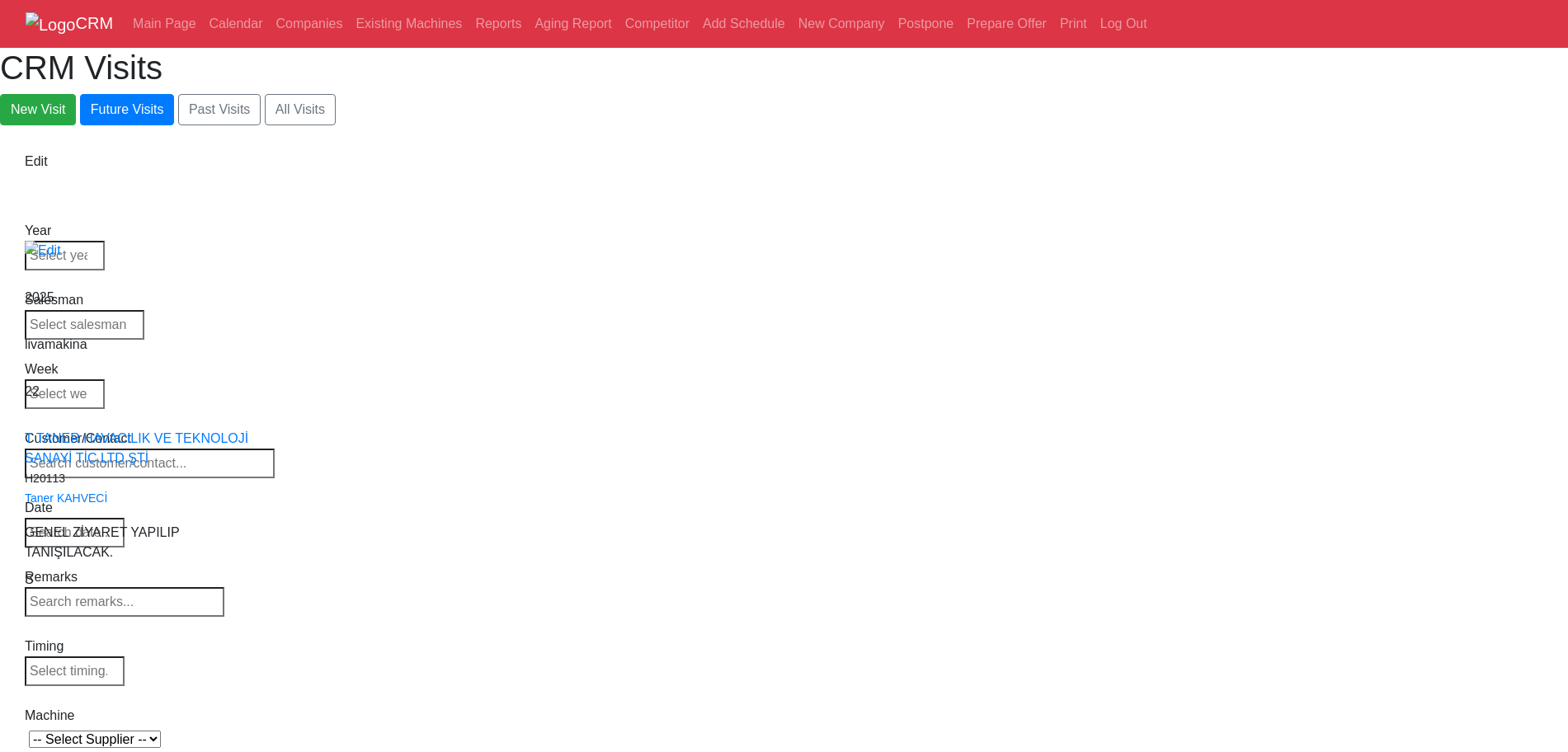 click on "CRM
Main Page
Calendar
Companies
Existing Machines
Reports
Aging Report
Competitor
Add Schedule
New Company
Postpone
Prepare Offer
Print
Log Out
CRM Visits
New Visit
Future Visits
Past Visits
All Visits
Edit Year Week" at bounding box center (784, 1324) 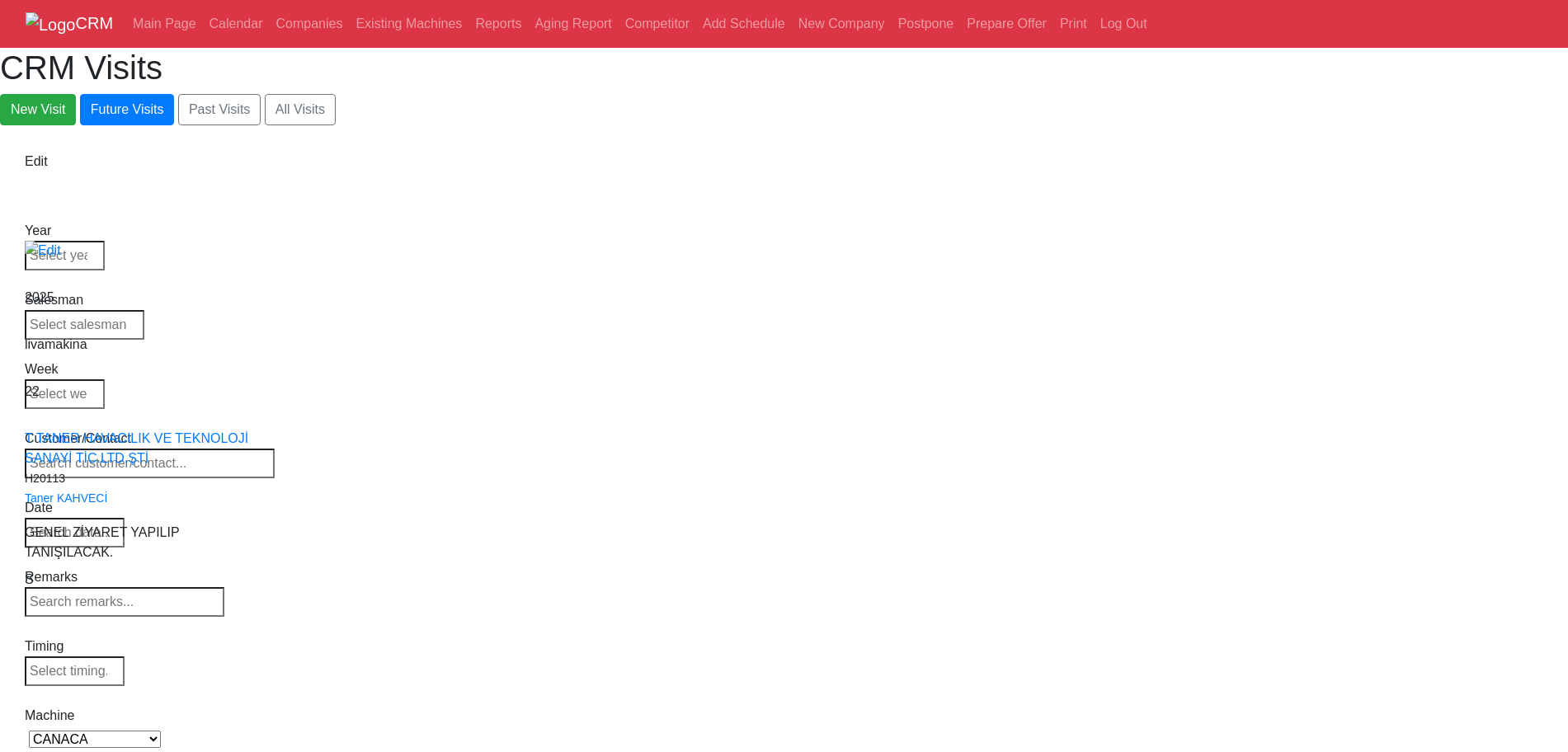 click on "-- Select Supplier -- [BRAND] [BRAND]" at bounding box center (95, 739) 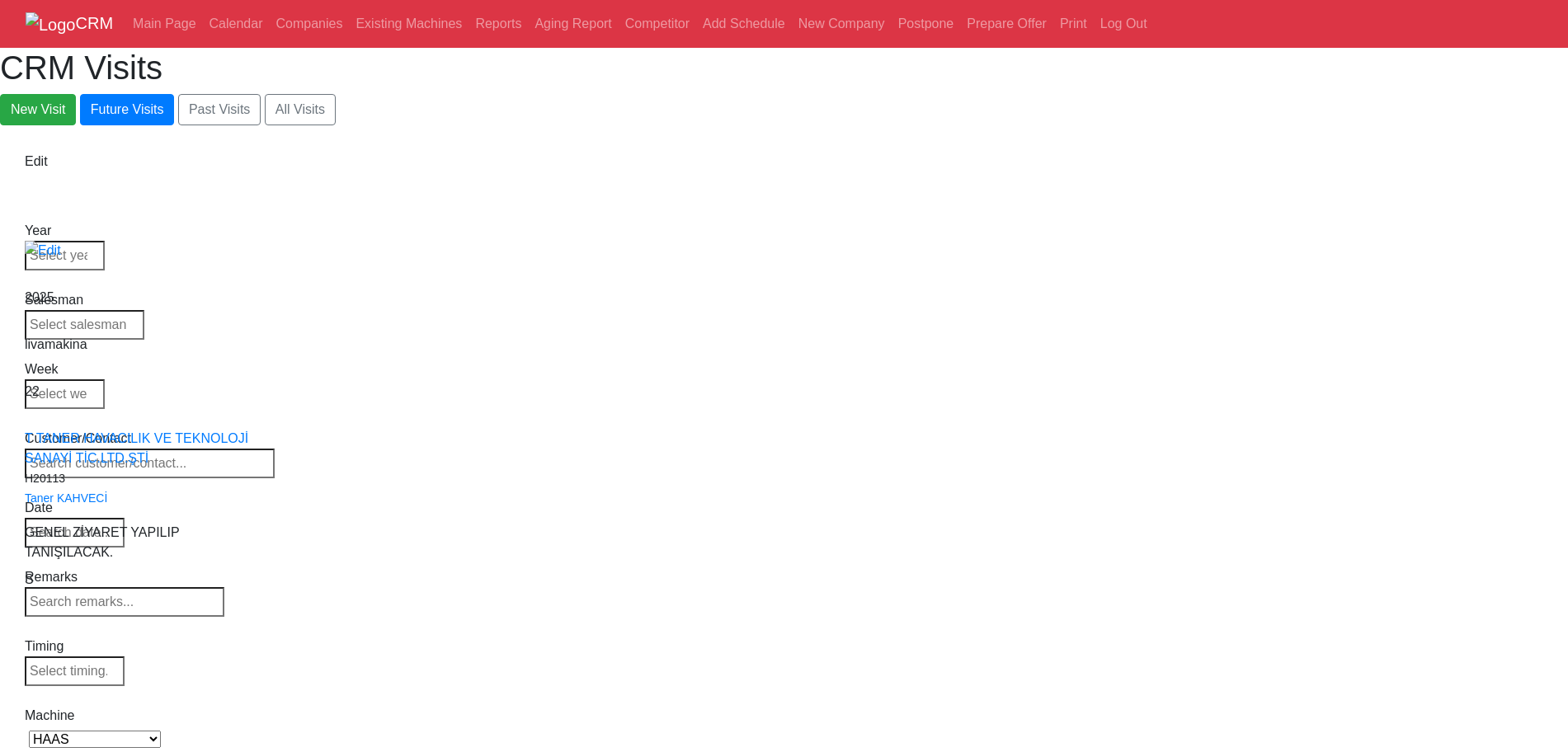 click on "-- Select Supplier -- [BRAND] [BRAND]" at bounding box center [95, 739] 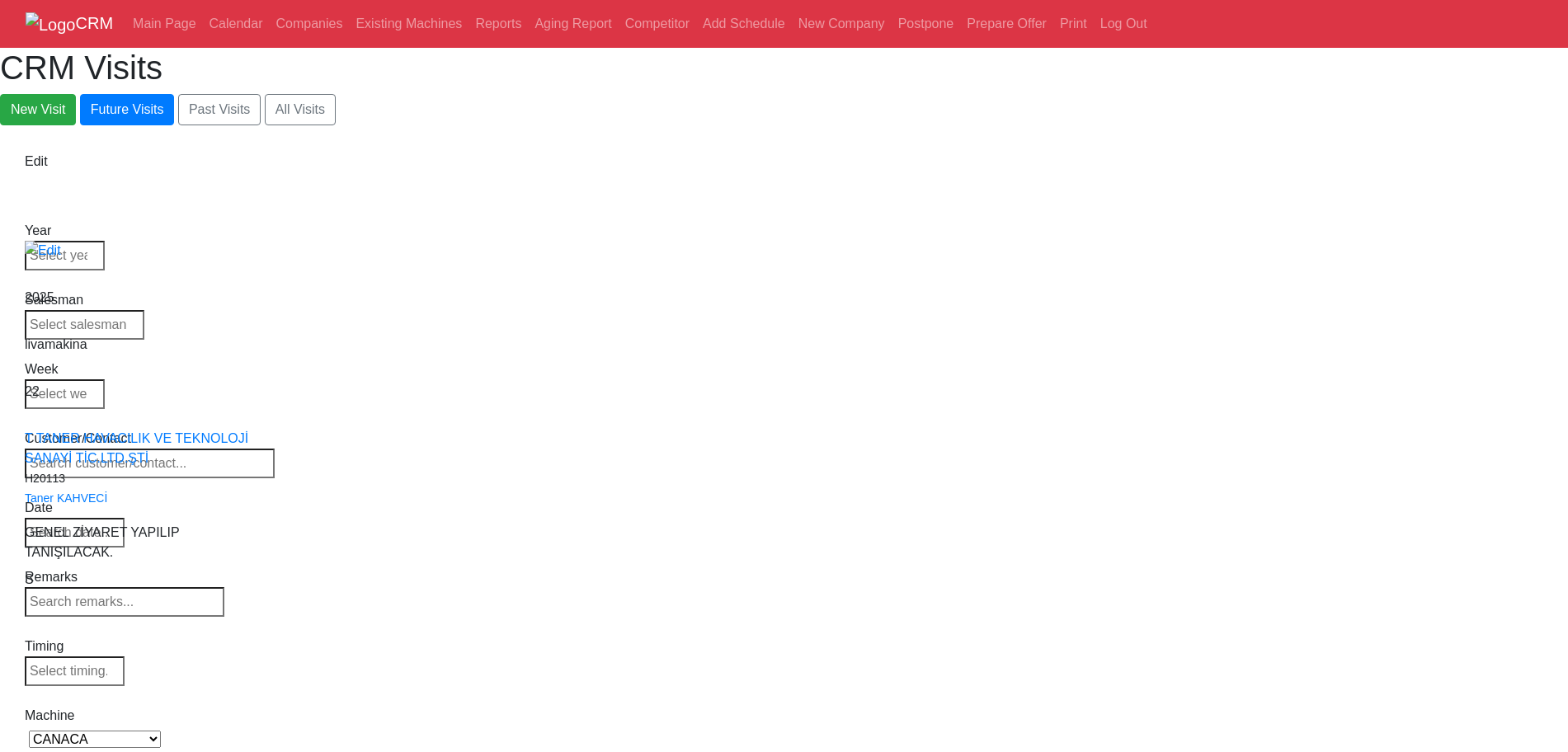 click on "-- Select Supplier -- [BRAND] [BRAND]" at bounding box center [95, 739] 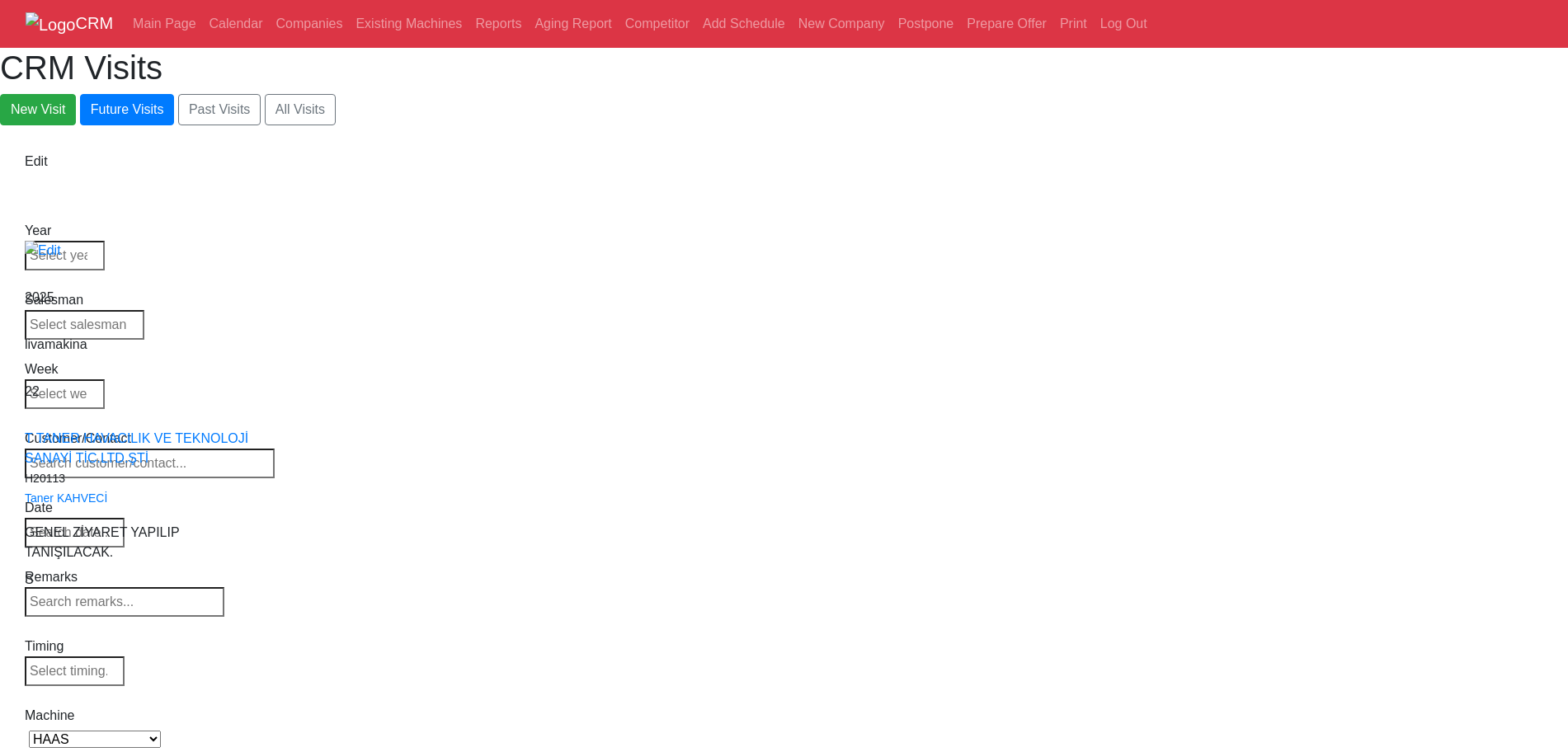 click on "-- Select Supplier -- [BRAND] [BRAND]" at bounding box center [95, 739] 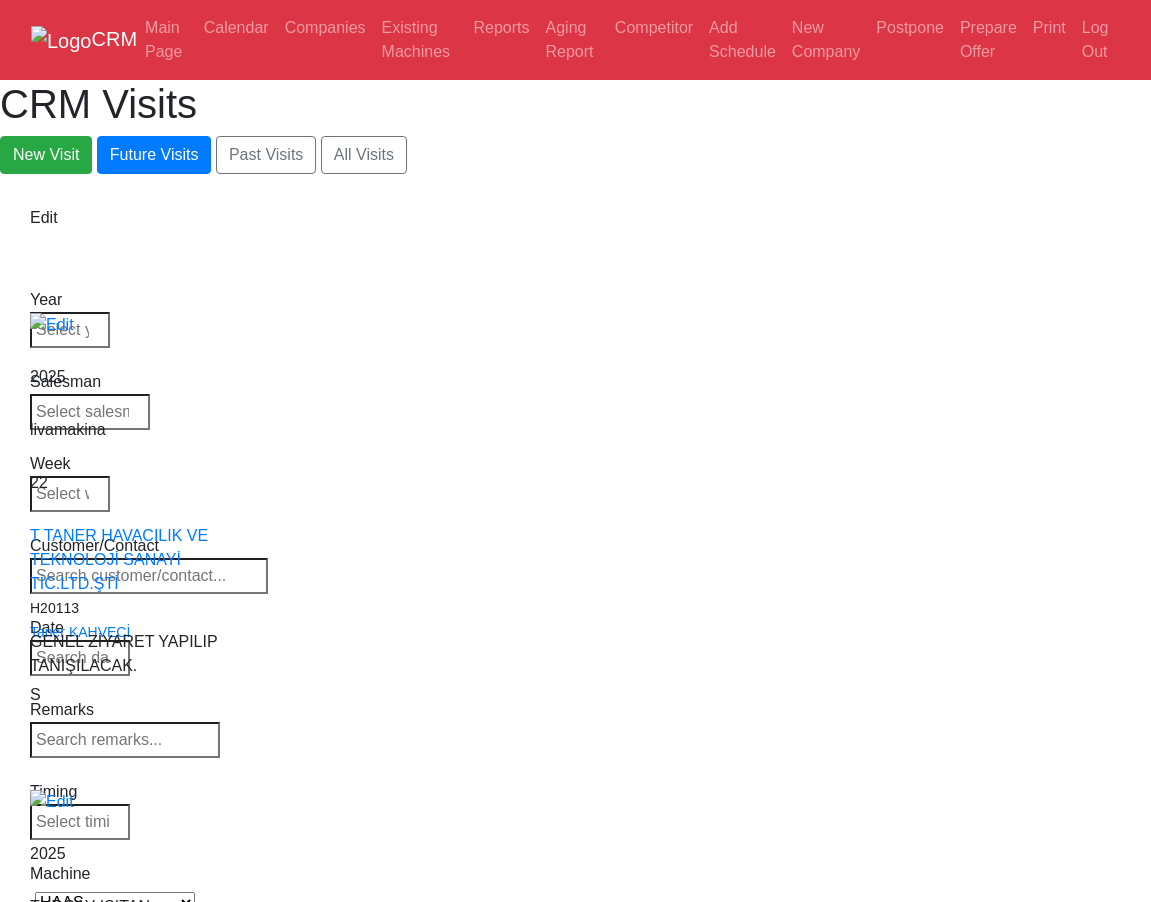 click on "-- Select Supplier -- [BRAND] [BRAND]" at bounding box center [115, 902] 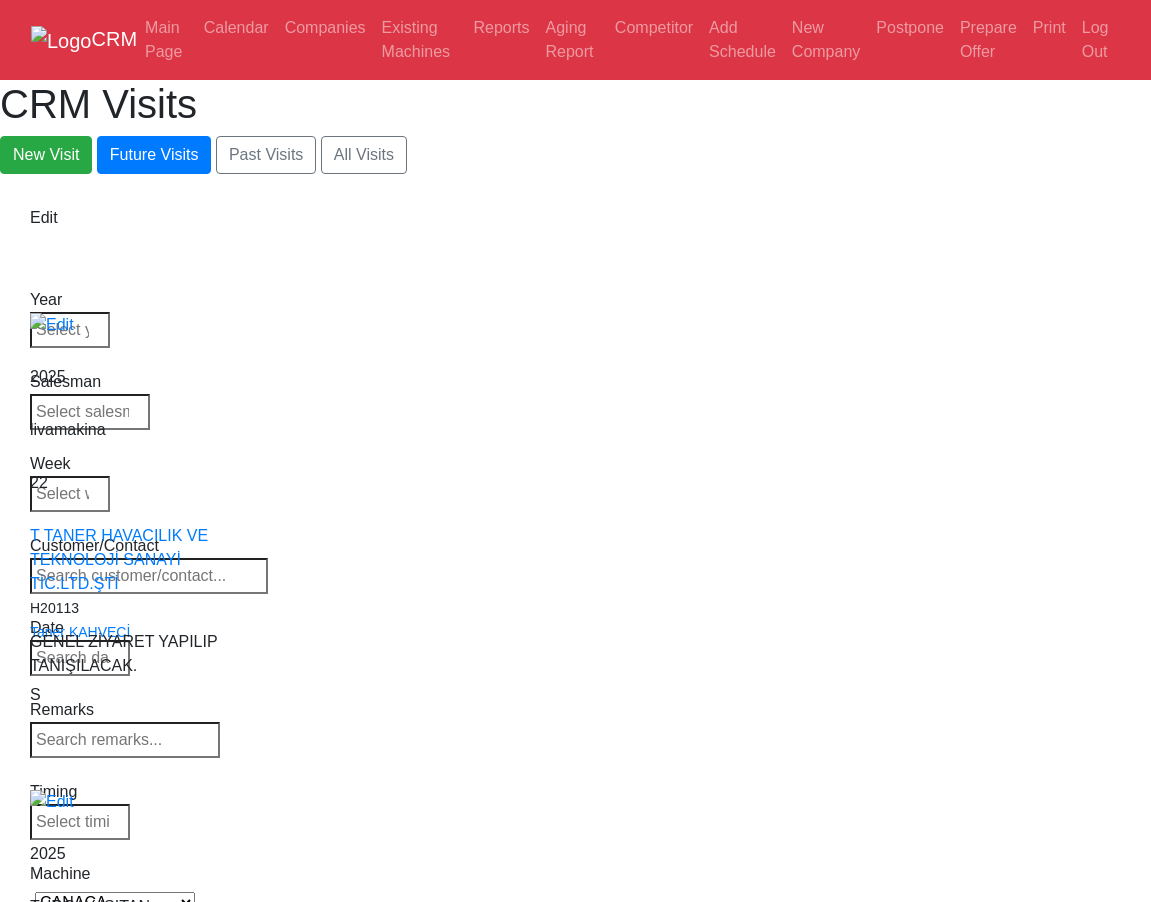 click on "-- Select Supplier -- [BRAND] [BRAND]" at bounding box center (115, 902) 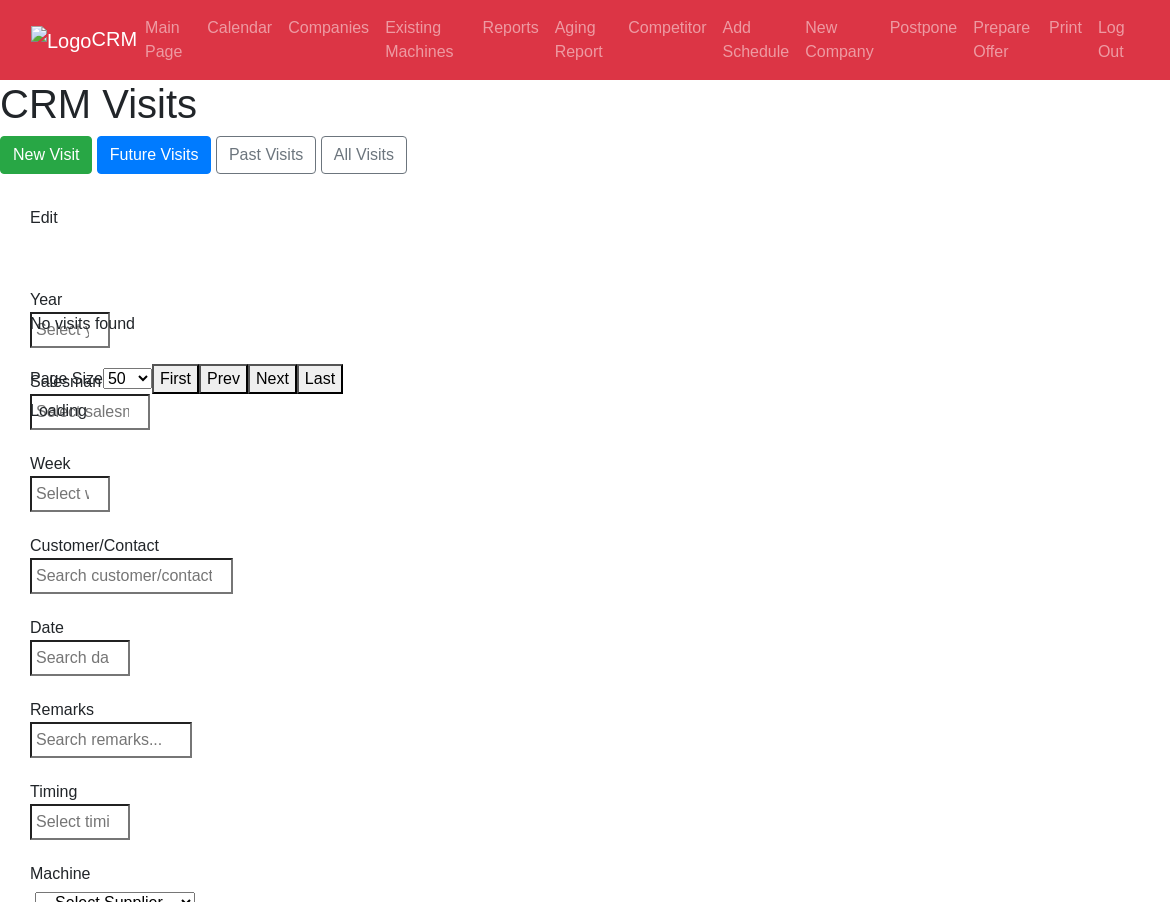 select on "50" 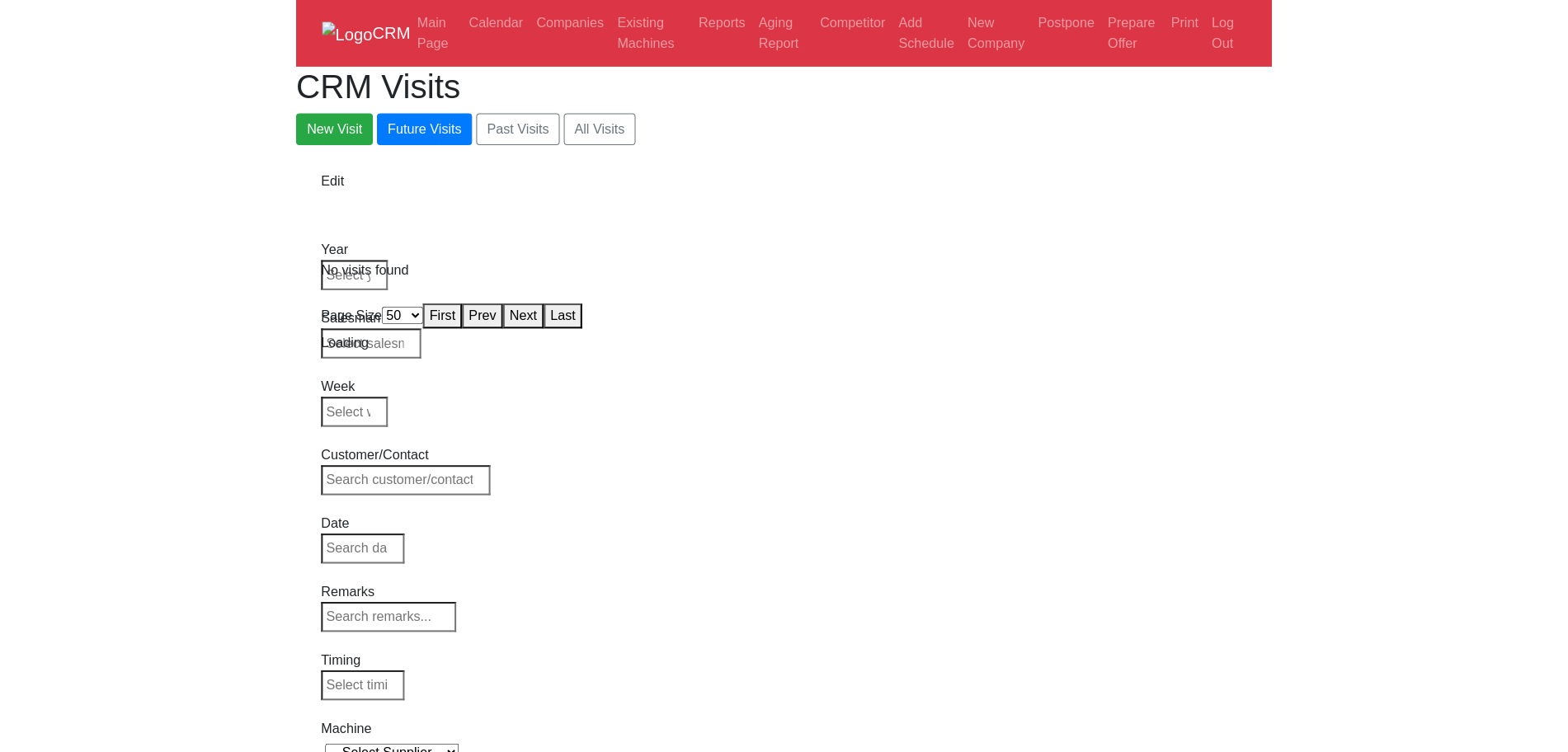 scroll, scrollTop: 0, scrollLeft: 0, axis: both 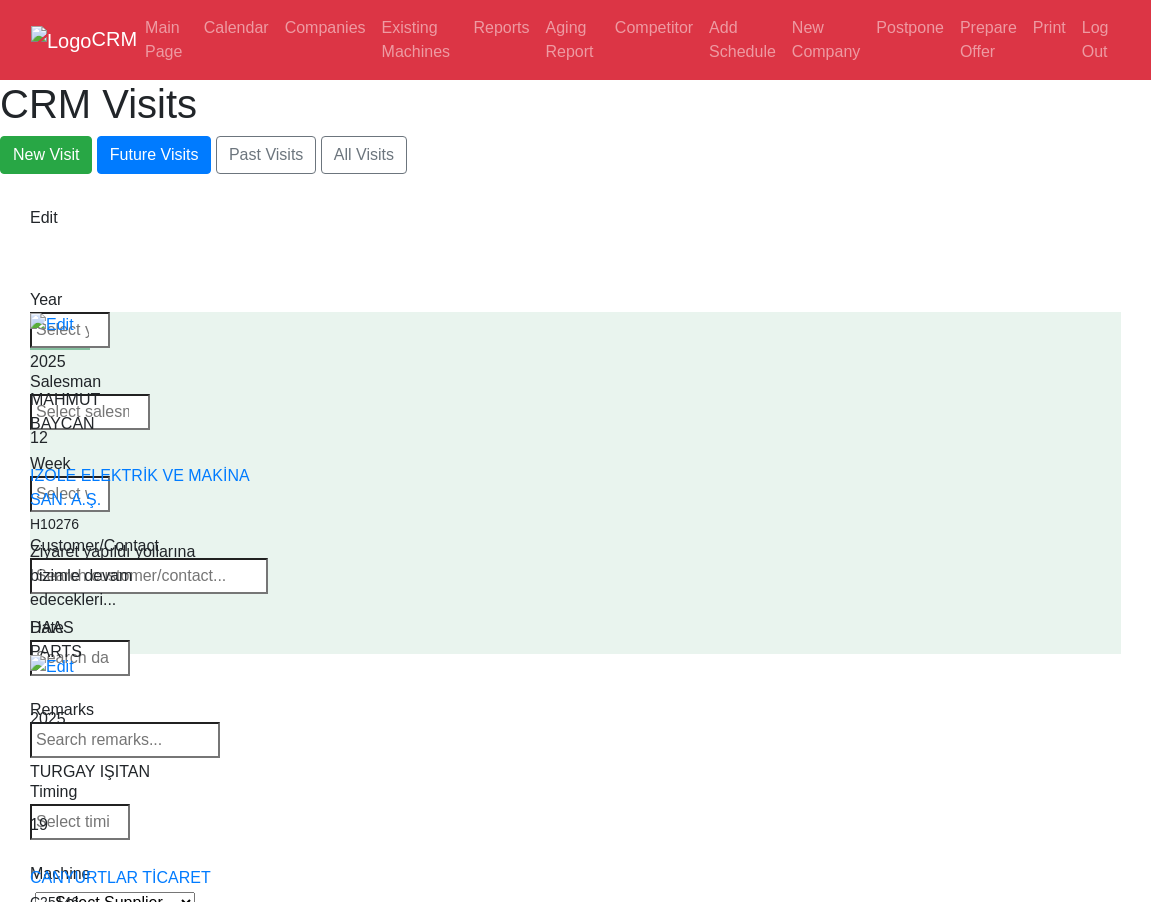 click on "-- Select Supplier --
Haas
Canaca" at bounding box center (91, 903) 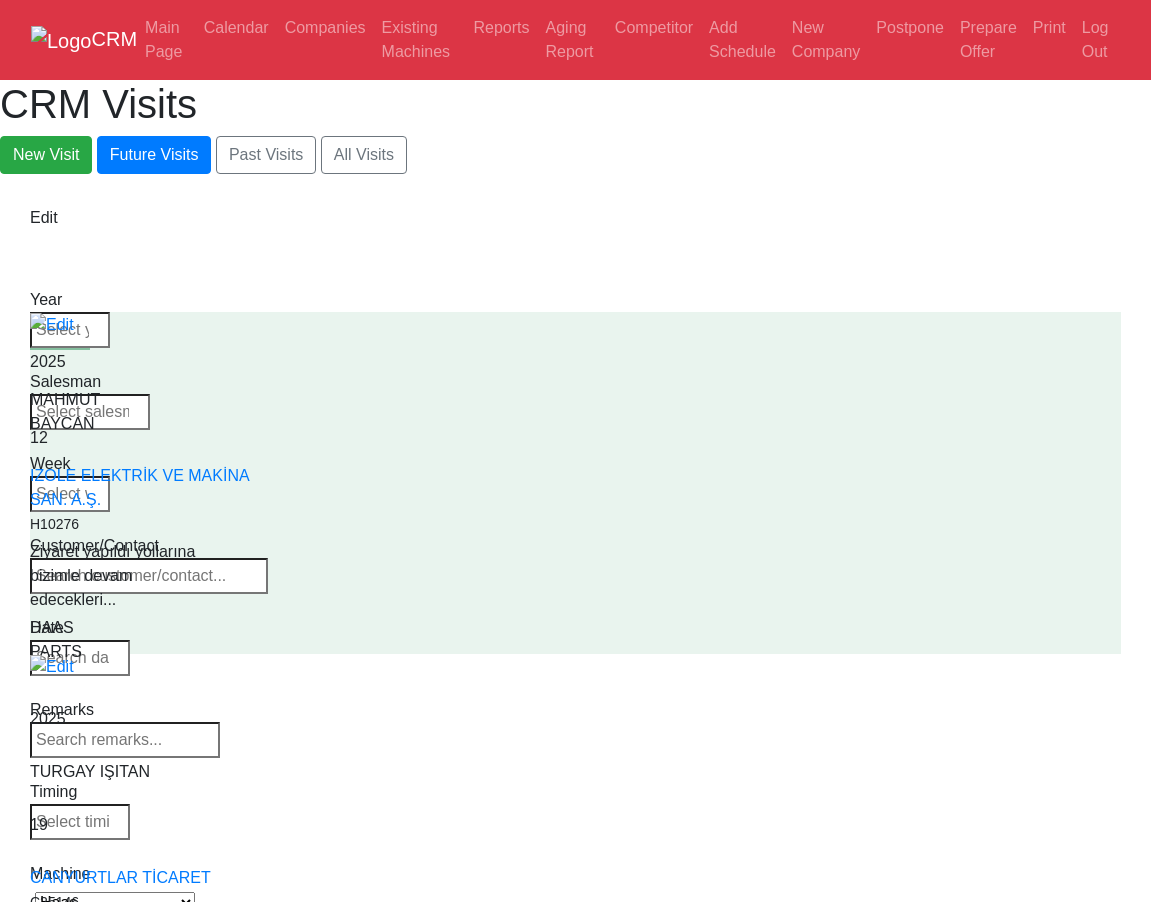 click on "-- Select Supplier --
Haas
Canaca" at bounding box center [115, 902] 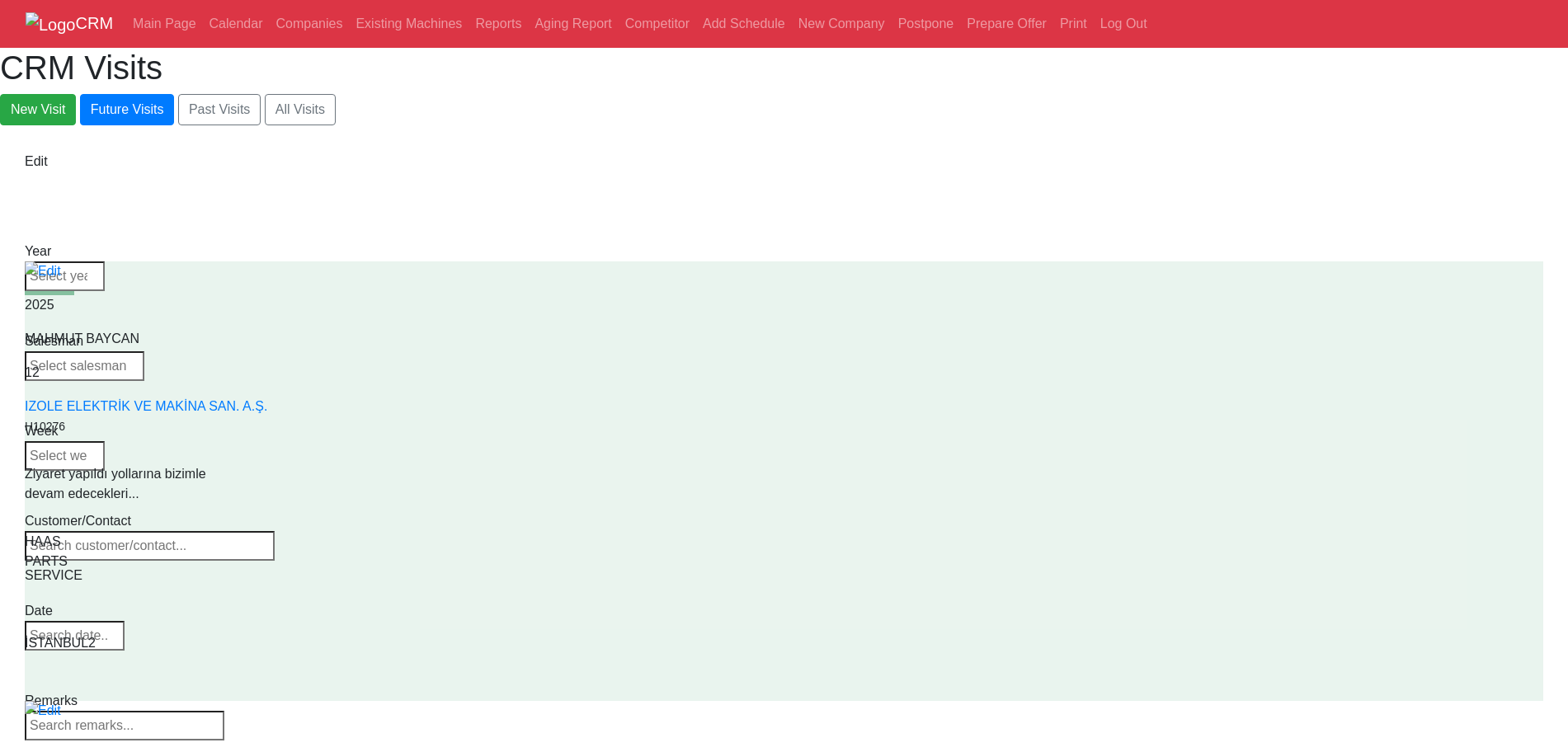 select on "haas" 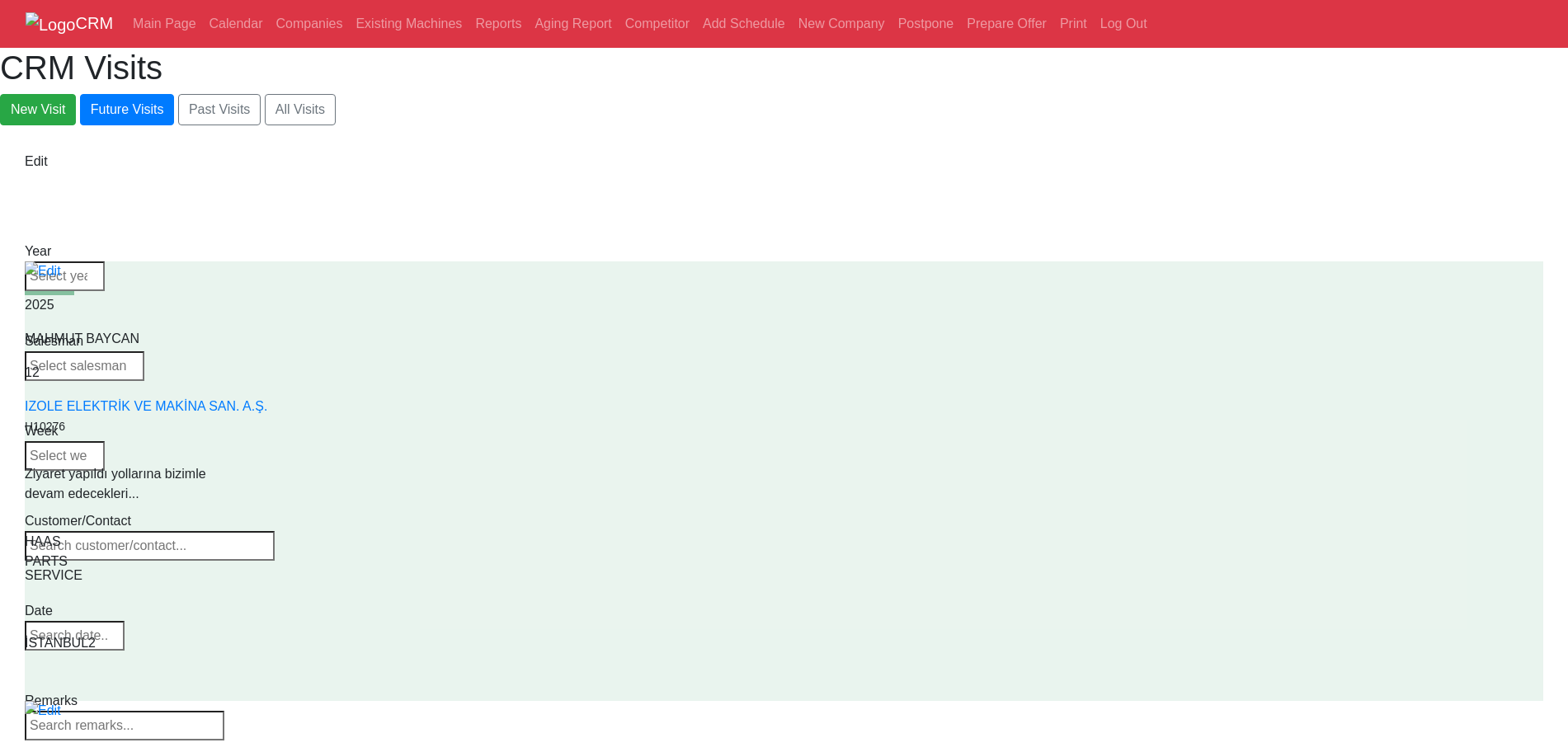click on "-- Select Series -- VF Series ST Series" at bounding box center [89, 923] 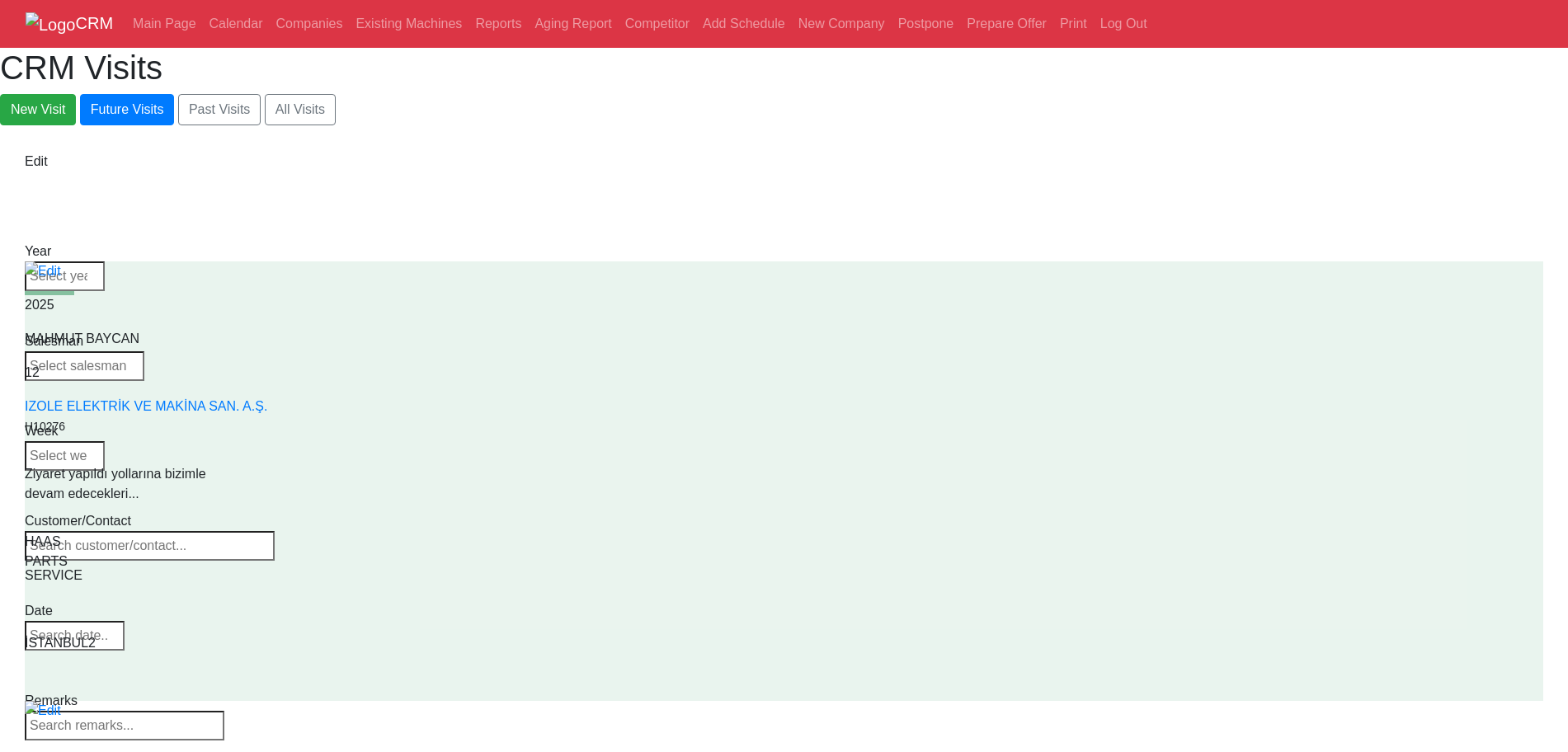 select on "vf" 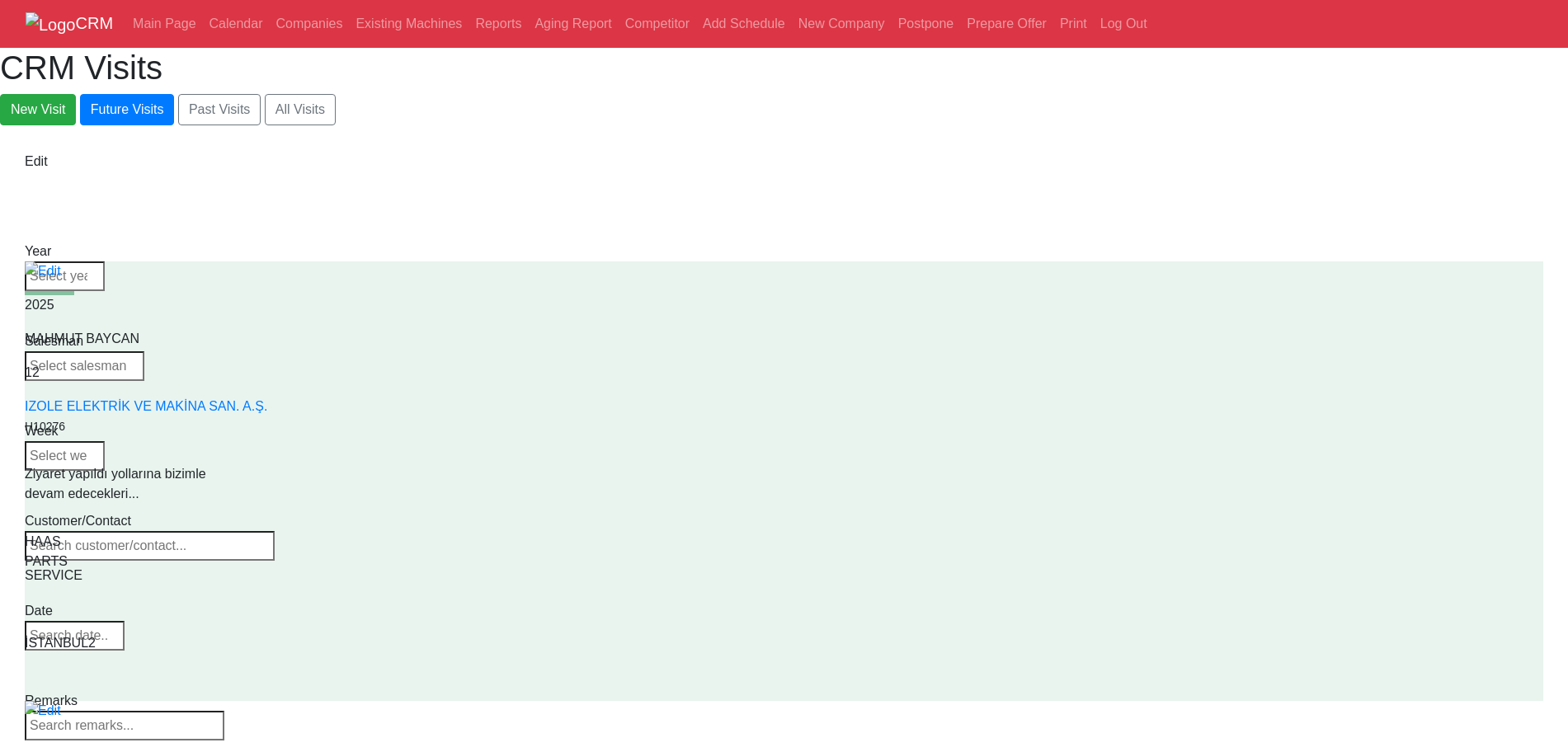 click on "-- Select Series -- VF Series ST Series" at bounding box center [89, 923] 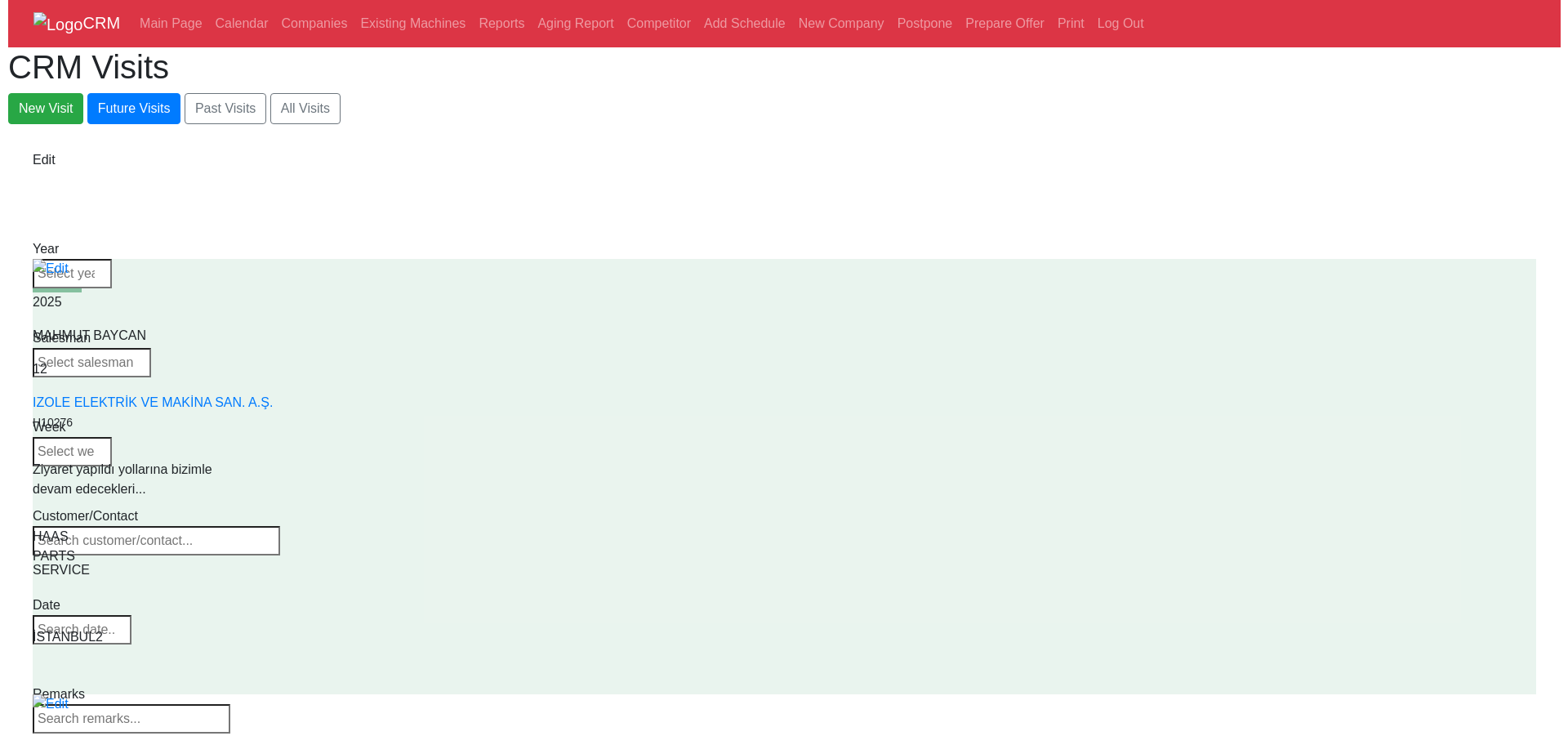 scroll, scrollTop: 2, scrollLeft: 0, axis: vertical 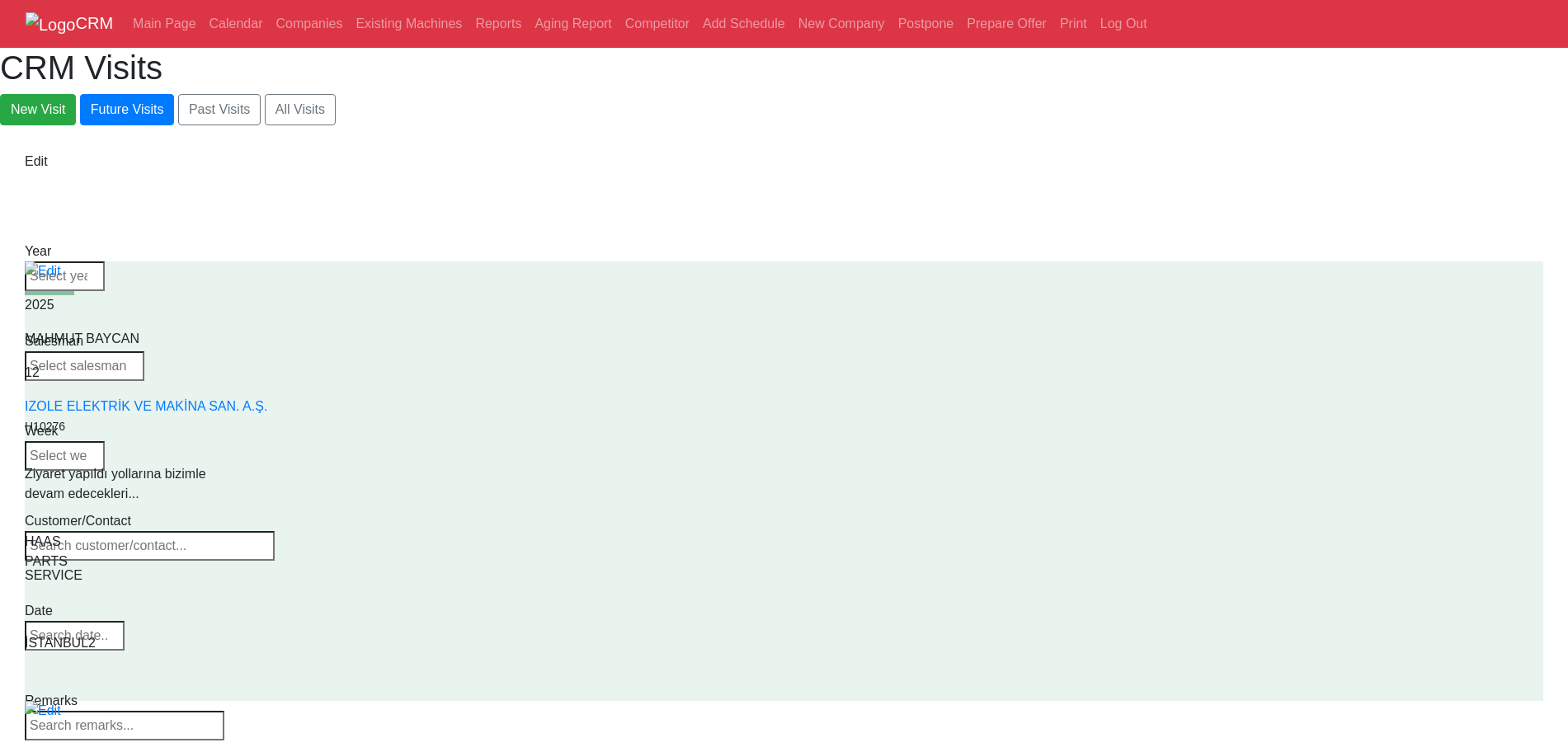 click on "-- Select Model -- VF-1 VF-2" at bounding box center (88, 940) 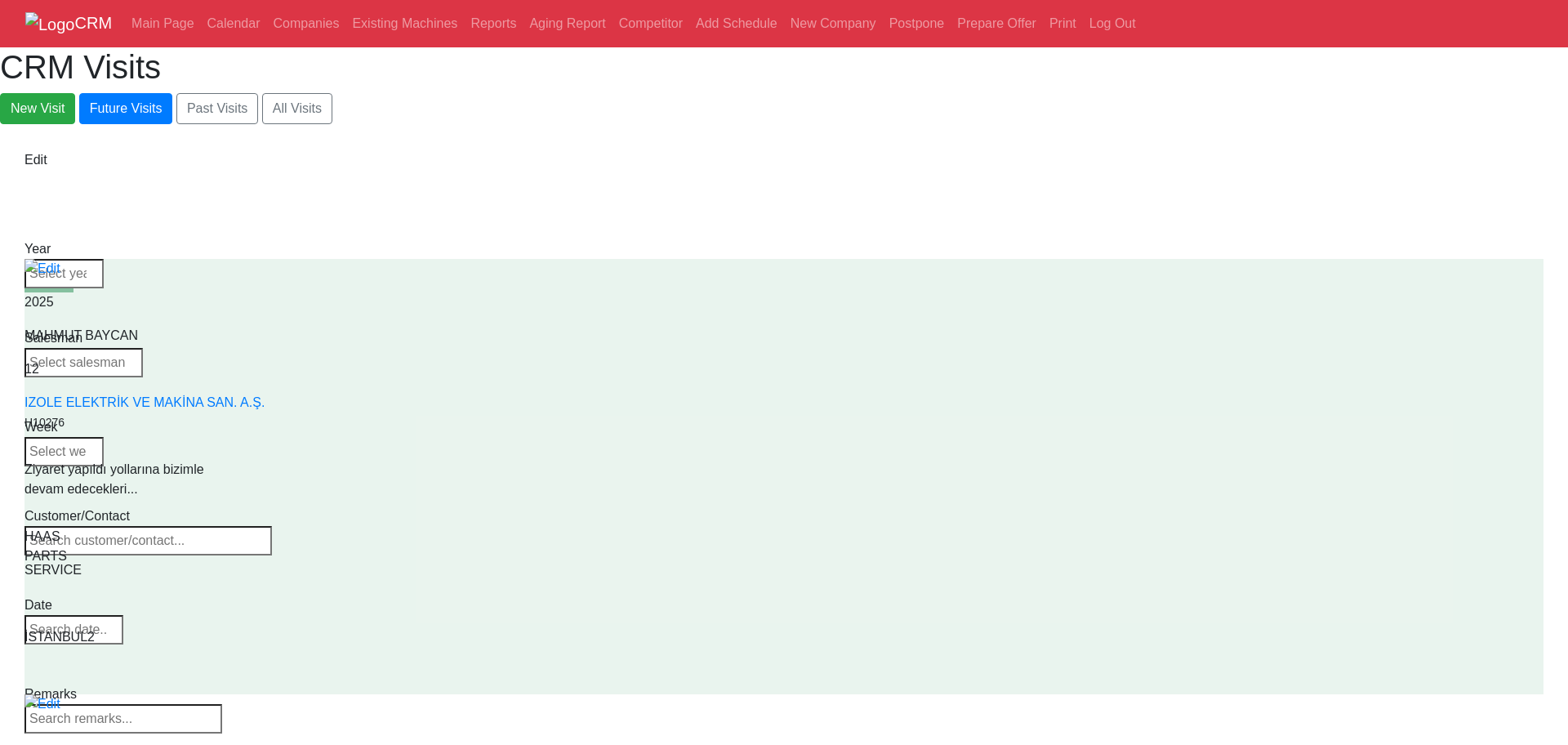 scroll, scrollTop: 0, scrollLeft: 0, axis: both 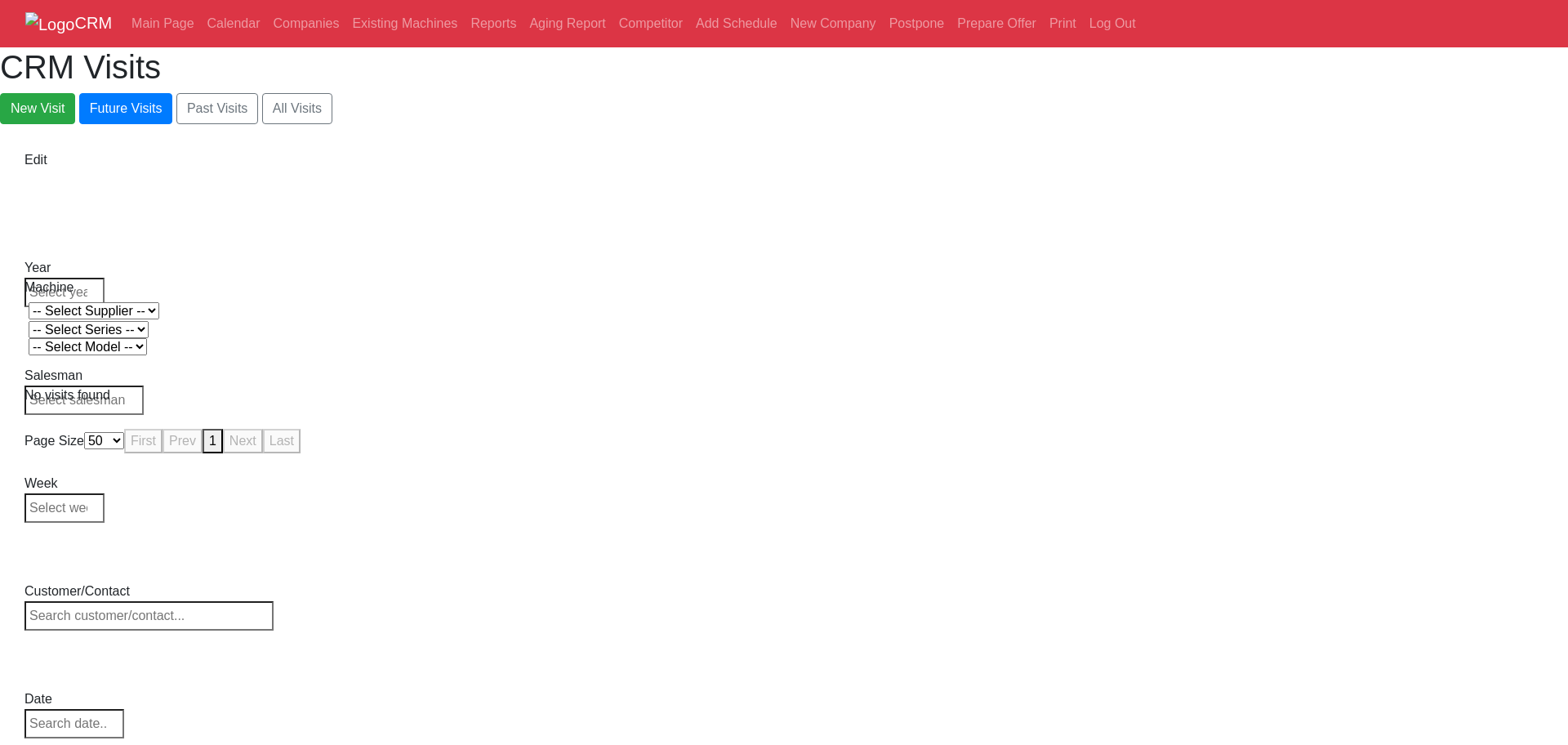 drag, startPoint x: 1062, startPoint y: 288, endPoint x: 1067, endPoint y: 309, distance: 21.587033 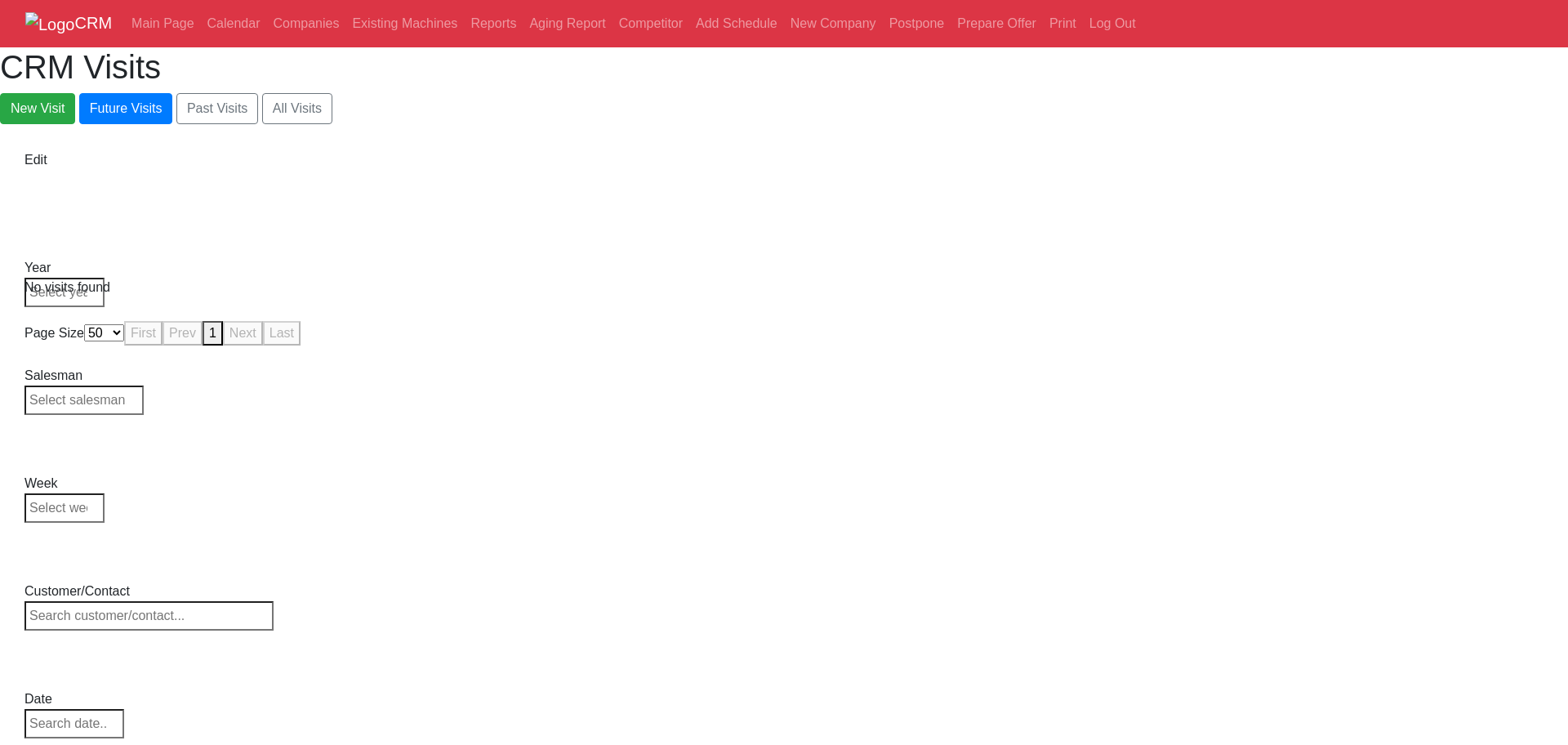 click on "CRM
Main Page
Calendar
Companies
Existing Machines
Reports
Aging Report
Competitor
Add Schedule
New Company
Postpone
Prepare Offer
Print
Log Out
CRM Visits
New Visit
Future Visits
Past Visits
All Visits
Edit Year Week" at bounding box center (784, 175) 